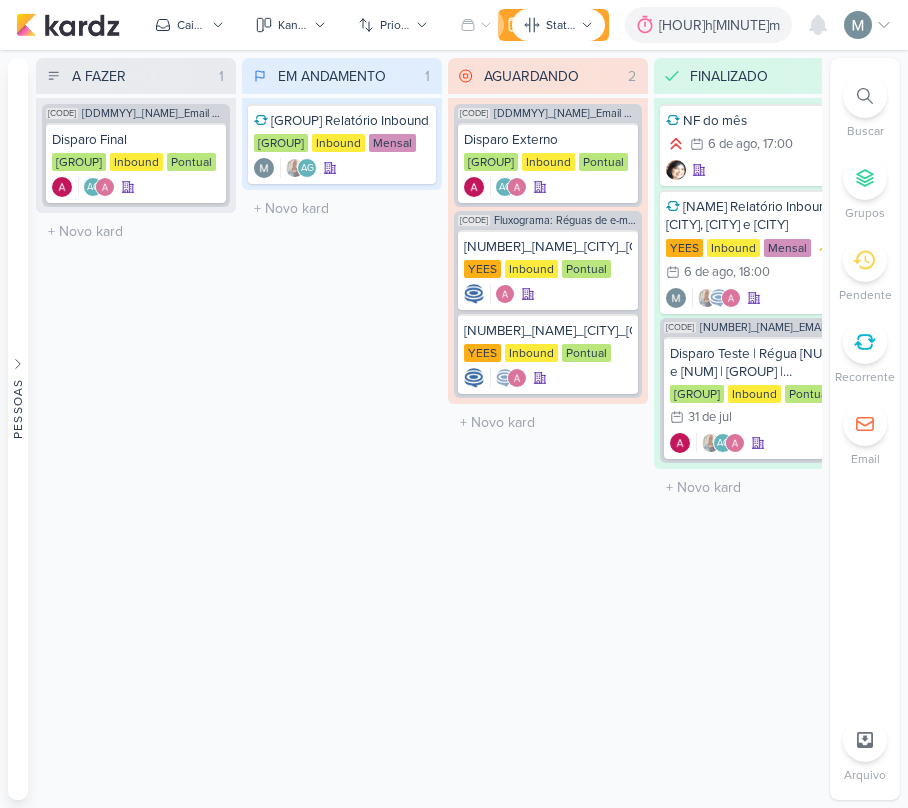 scroll, scrollTop: 0, scrollLeft: 0, axis: both 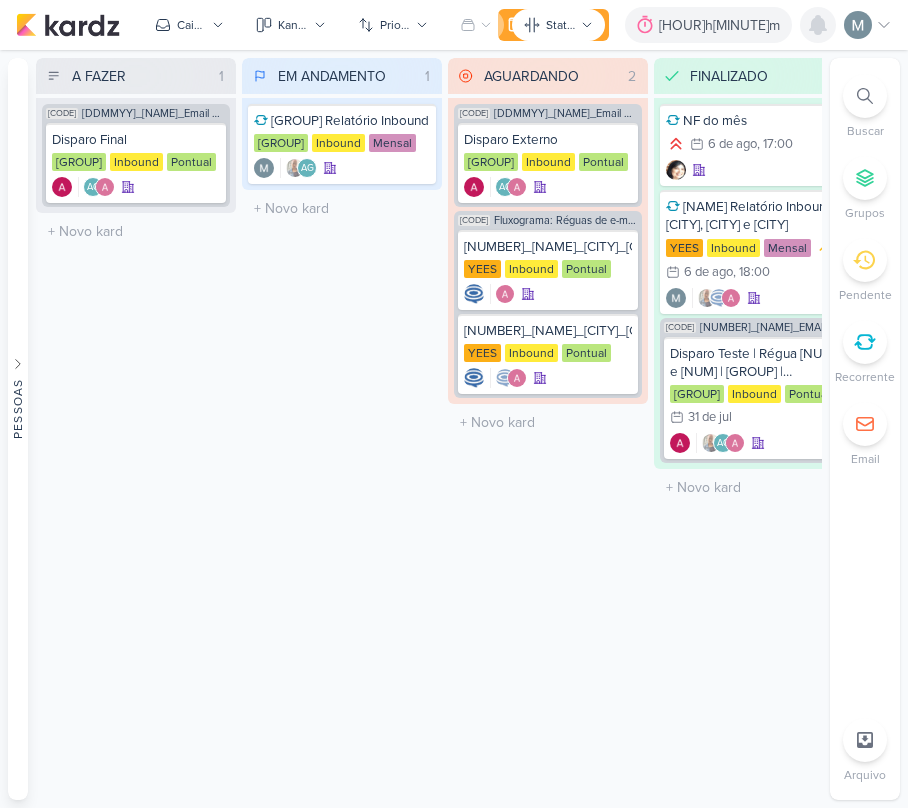 click 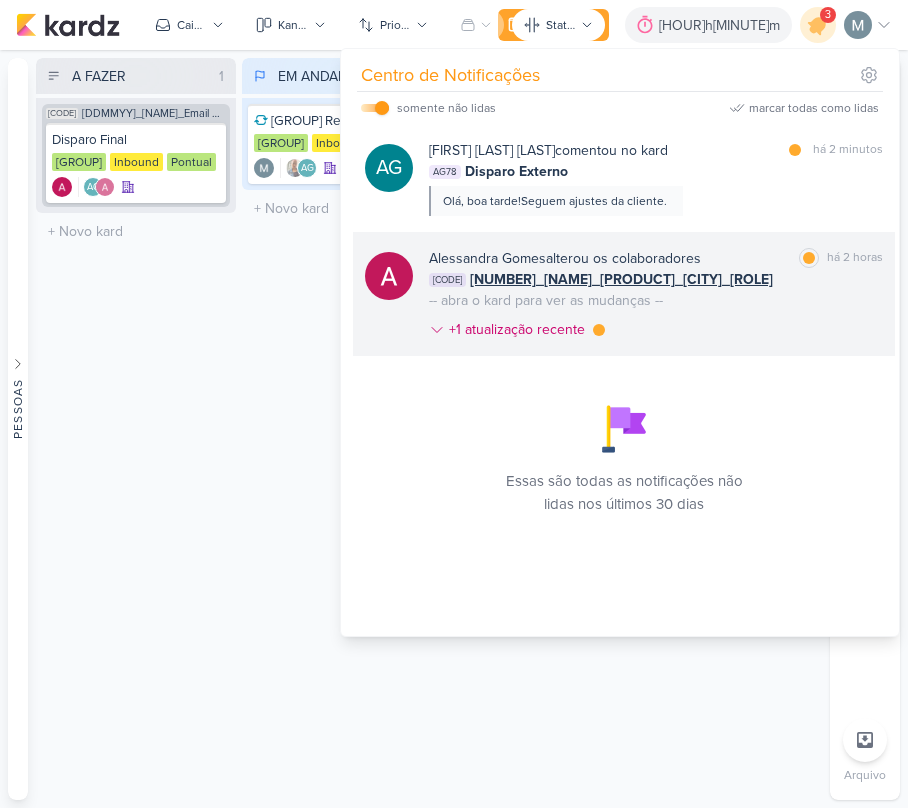 click on "-- abra o kard para ver as mudanças --" at bounding box center [546, 300] 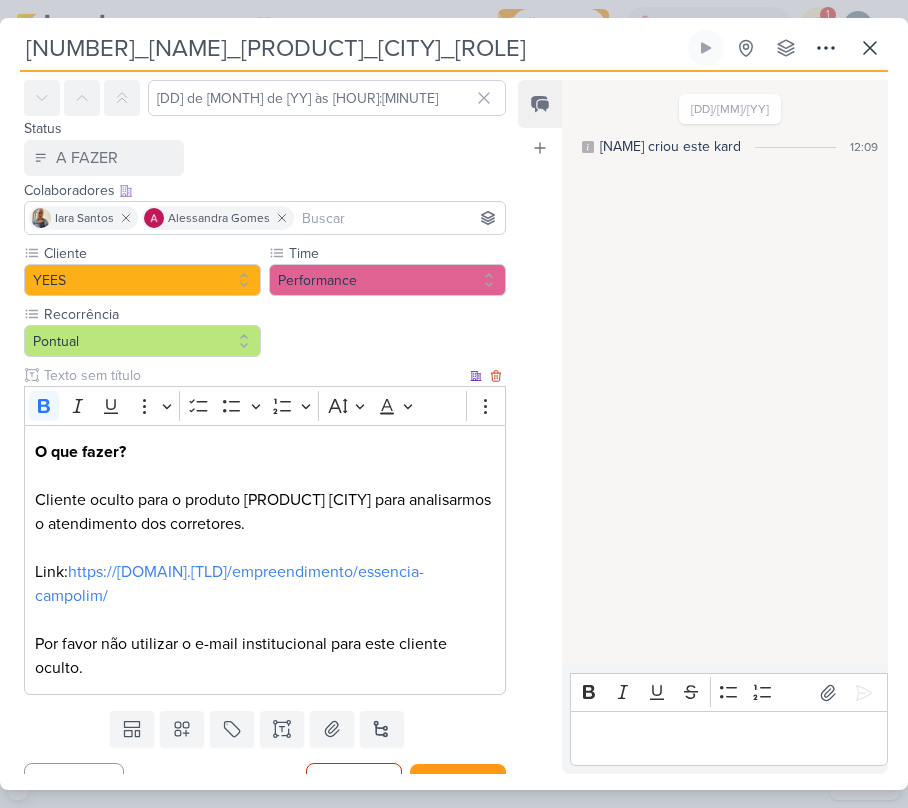 scroll, scrollTop: 114, scrollLeft: 0, axis: vertical 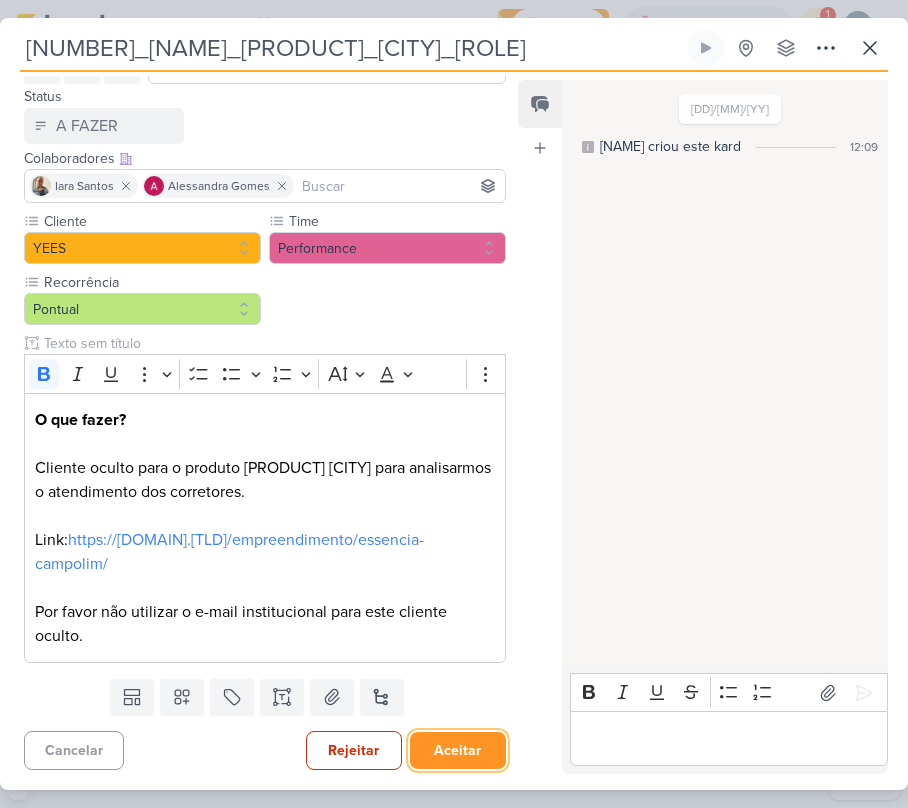 click on "Aceitar" at bounding box center [458, 750] 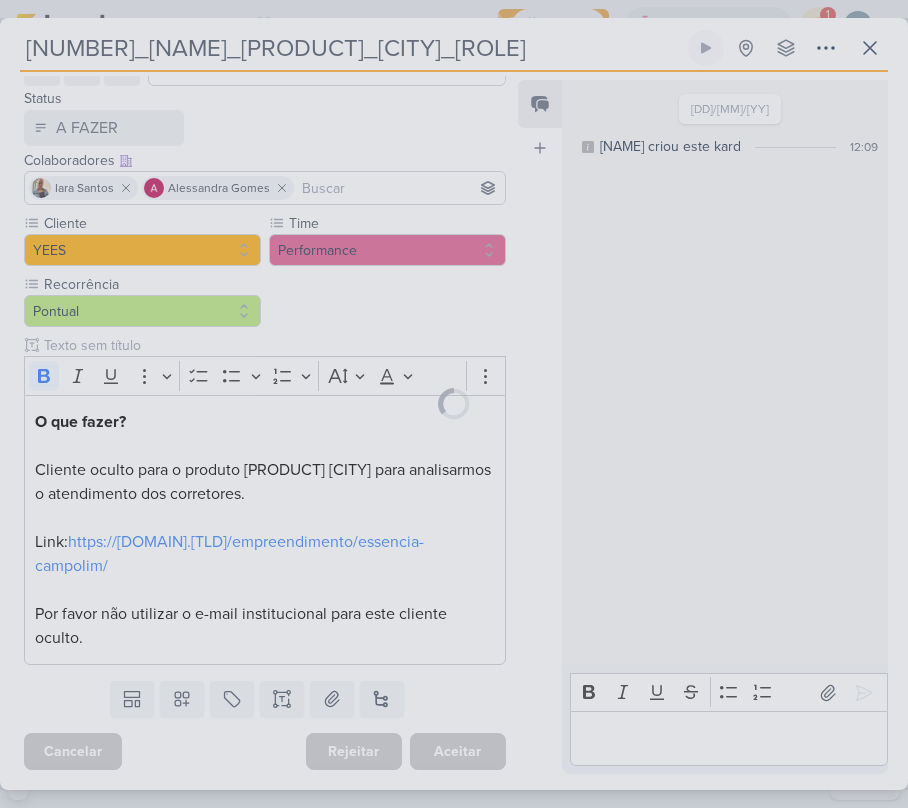 scroll, scrollTop: 114, scrollLeft: 0, axis: vertical 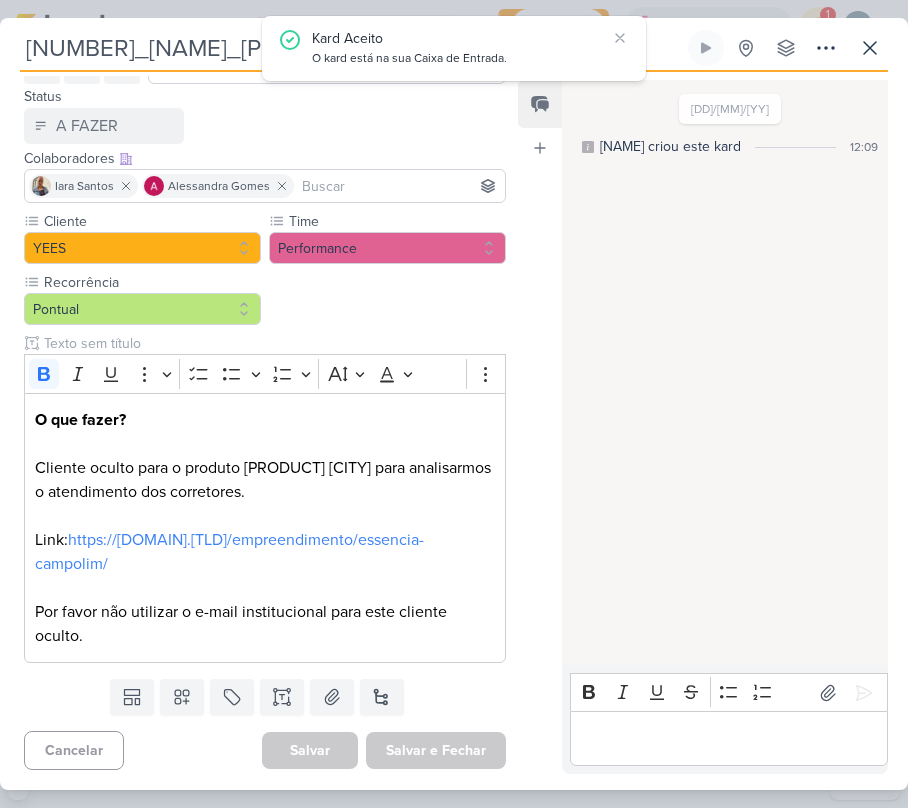 click on "[NUMBER]_[NAME]_[PRODUCT]_[CITY]_[ROLE]
Criado por [NAME]
nenhum grupo disponível" at bounding box center (454, 410) 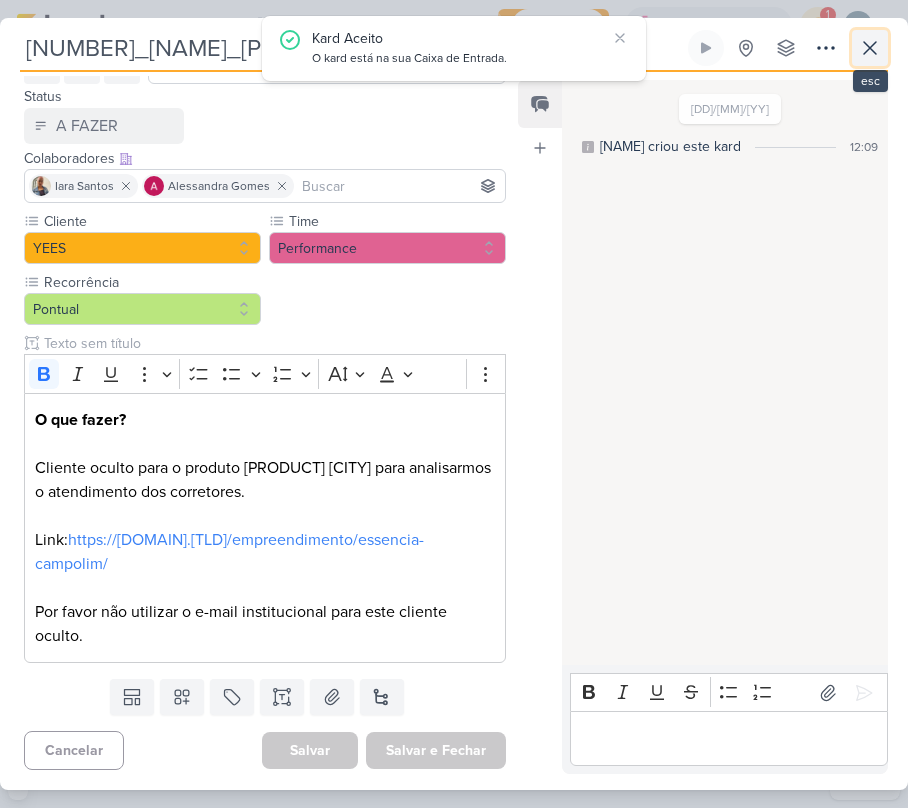 click 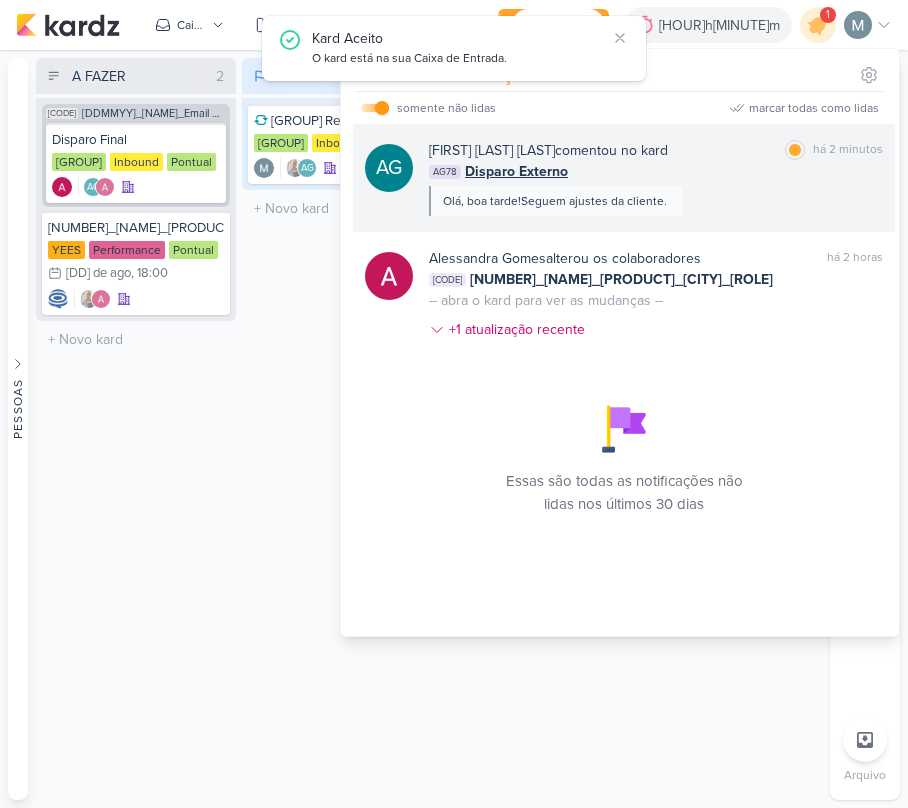 click on "AG78
Disparo Externo" at bounding box center (656, 171) 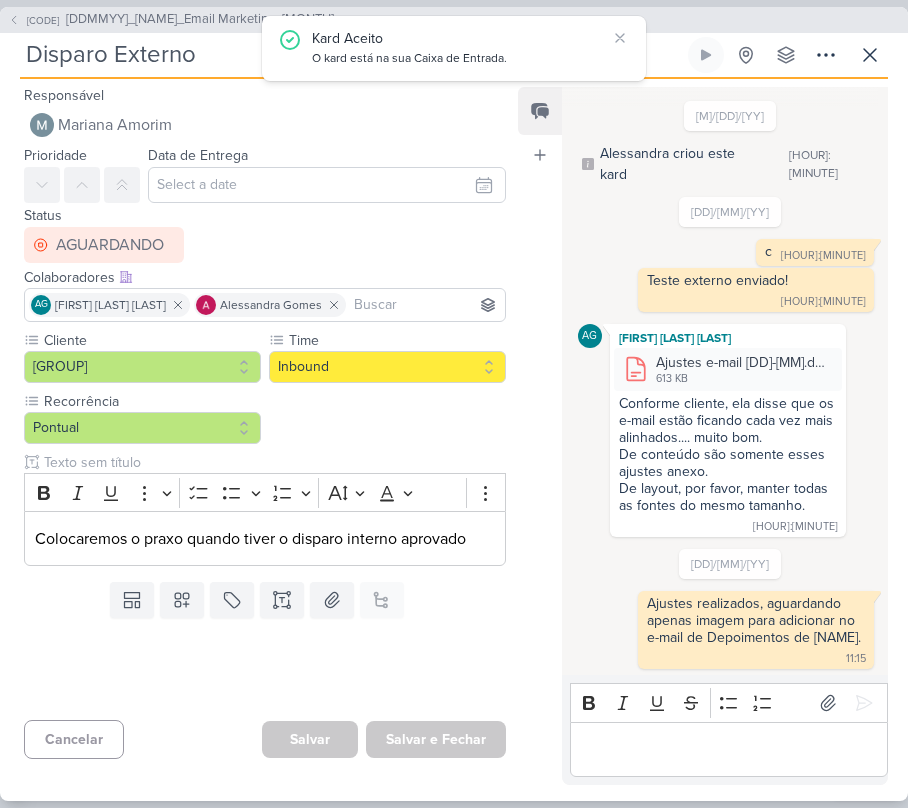 scroll, scrollTop: 1254, scrollLeft: 0, axis: vertical 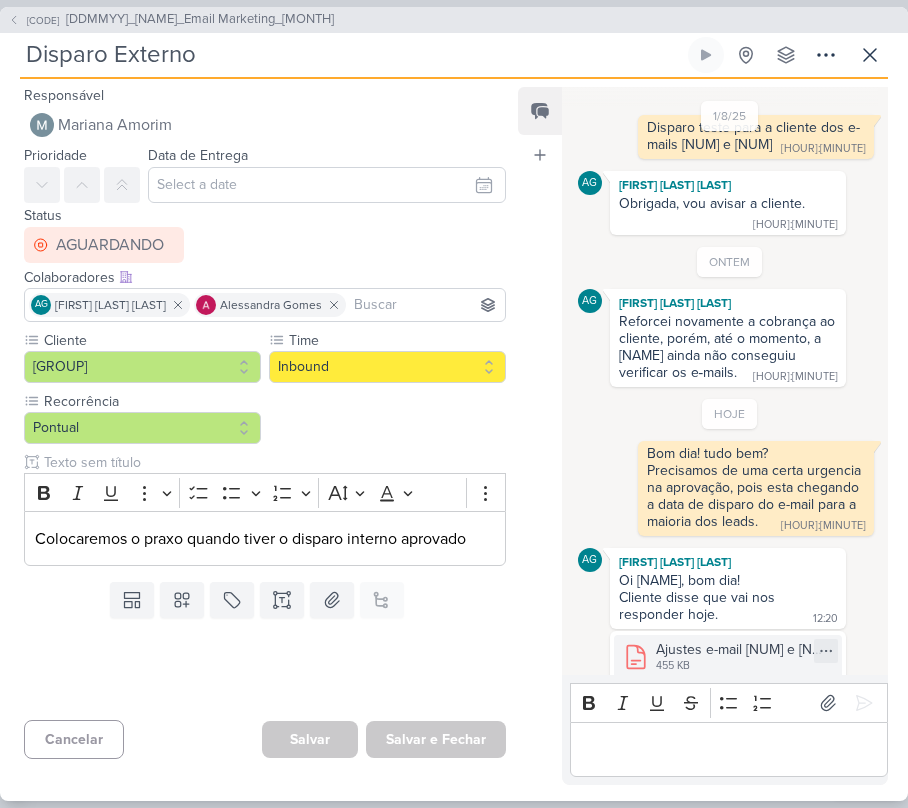 click on "455 KB" at bounding box center (743, 666) 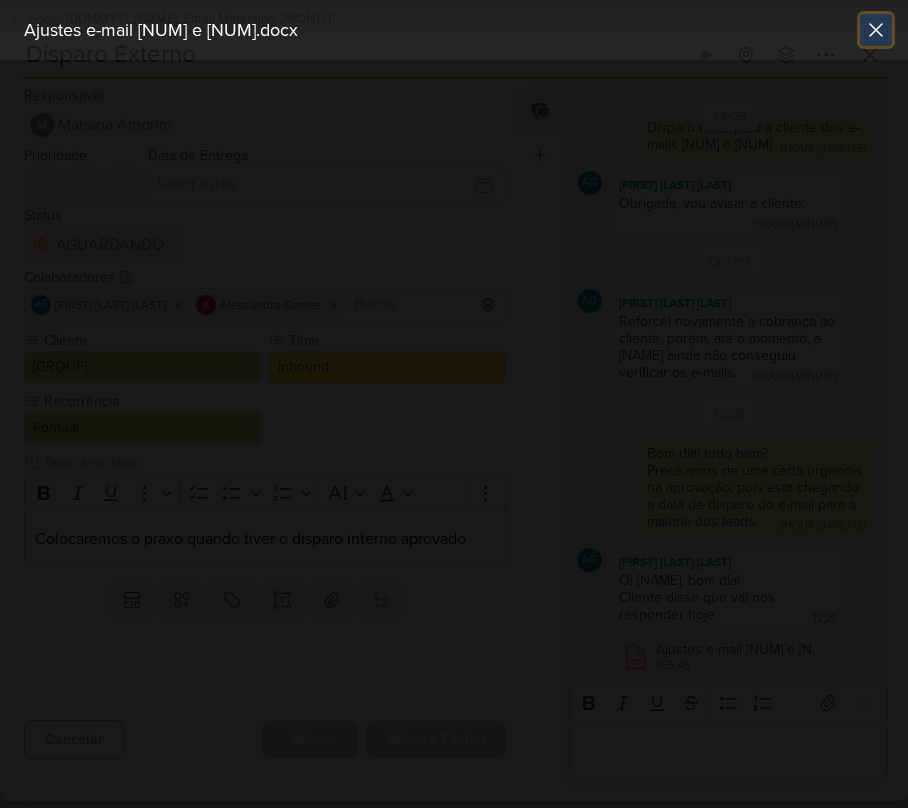 click 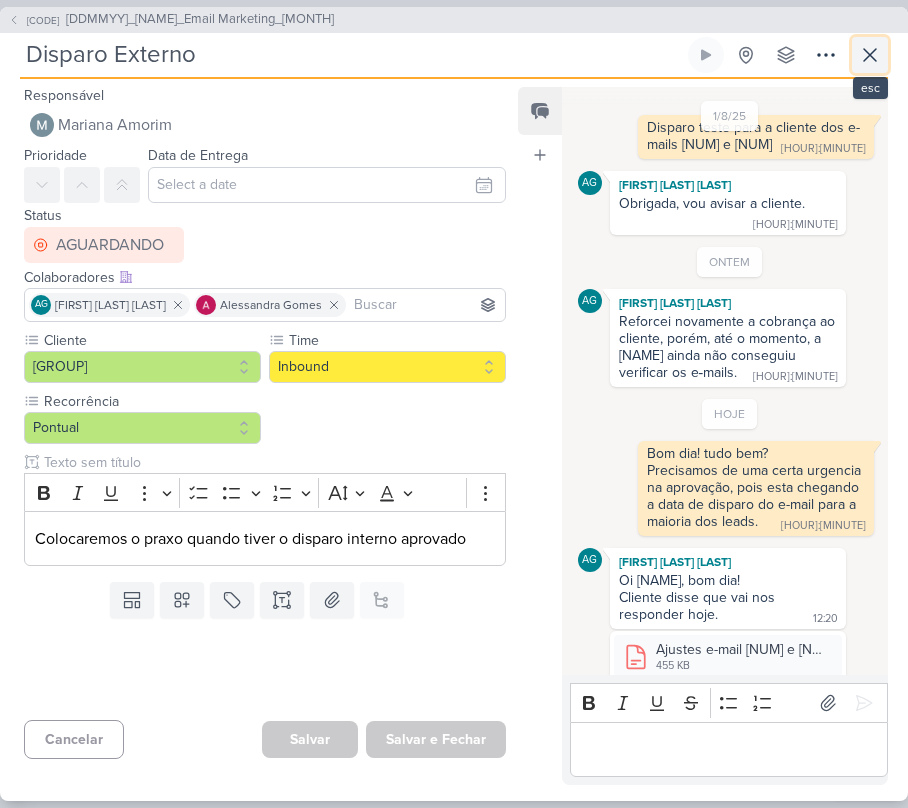 click 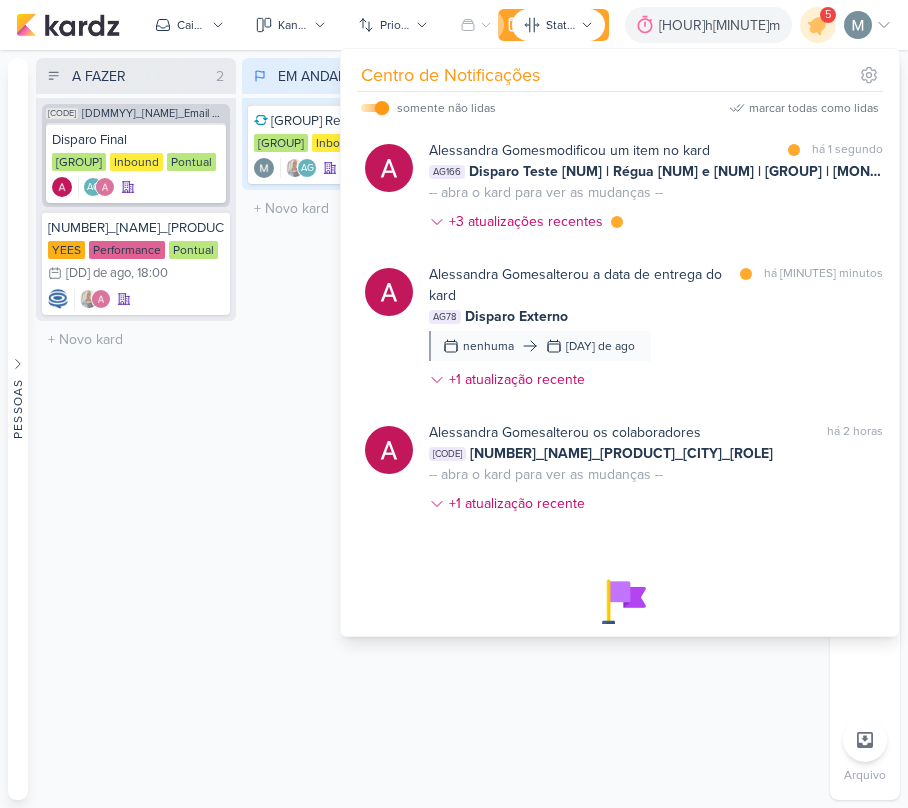 click on "EM ANDAMENTO
1
Mover Para Esquerda
Mover Para Direita
Deletar
[Grupo Godoi] Relatório Inbound
Grupo Godoi
Inbound" at bounding box center [342, 429] 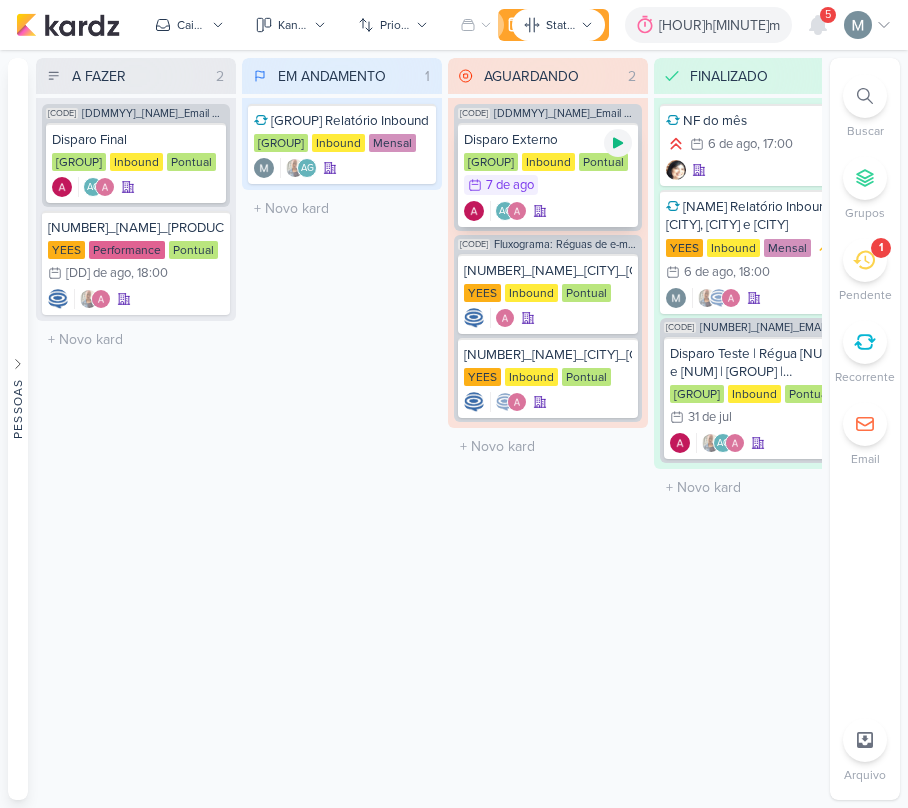 click 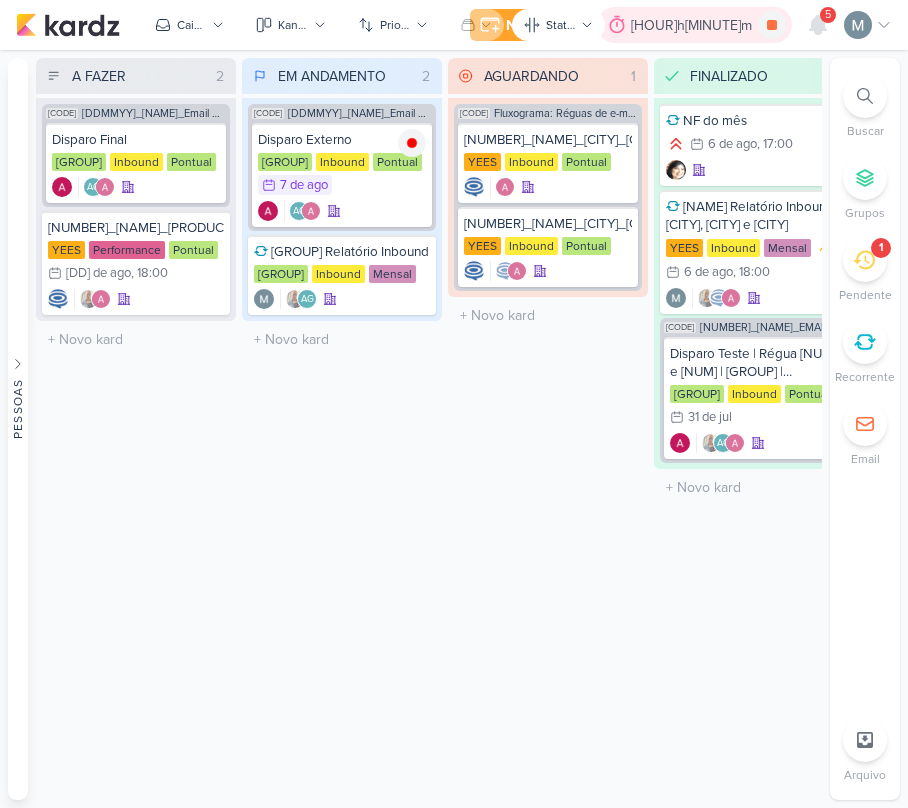 click on "0h51m" at bounding box center (694, 25) 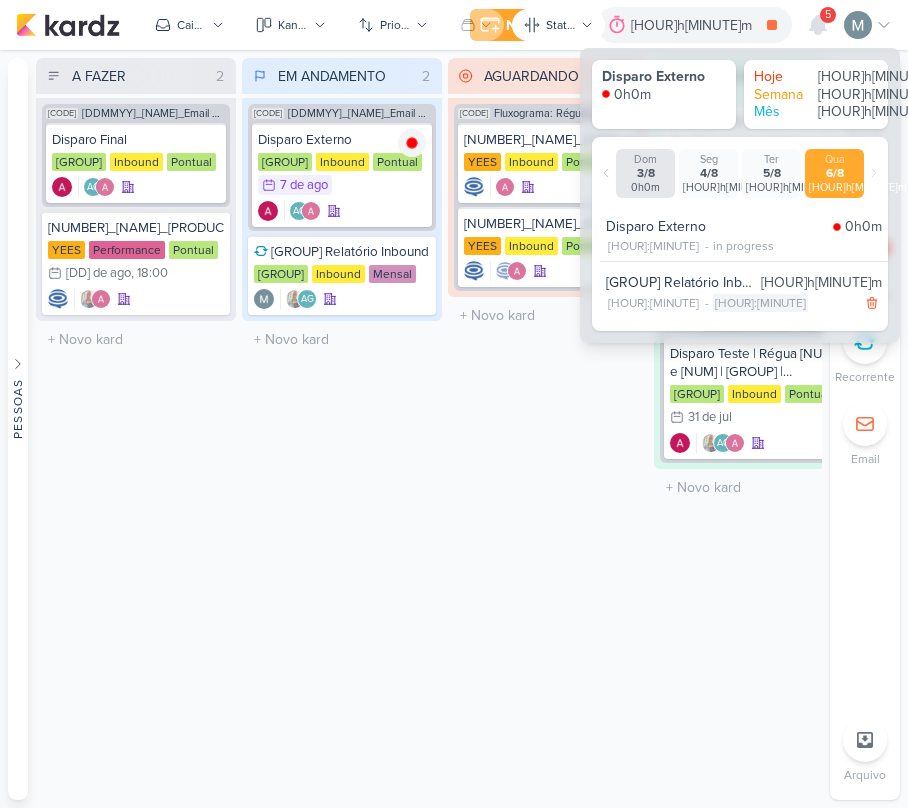 click on "12:35" at bounding box center (760, 303) 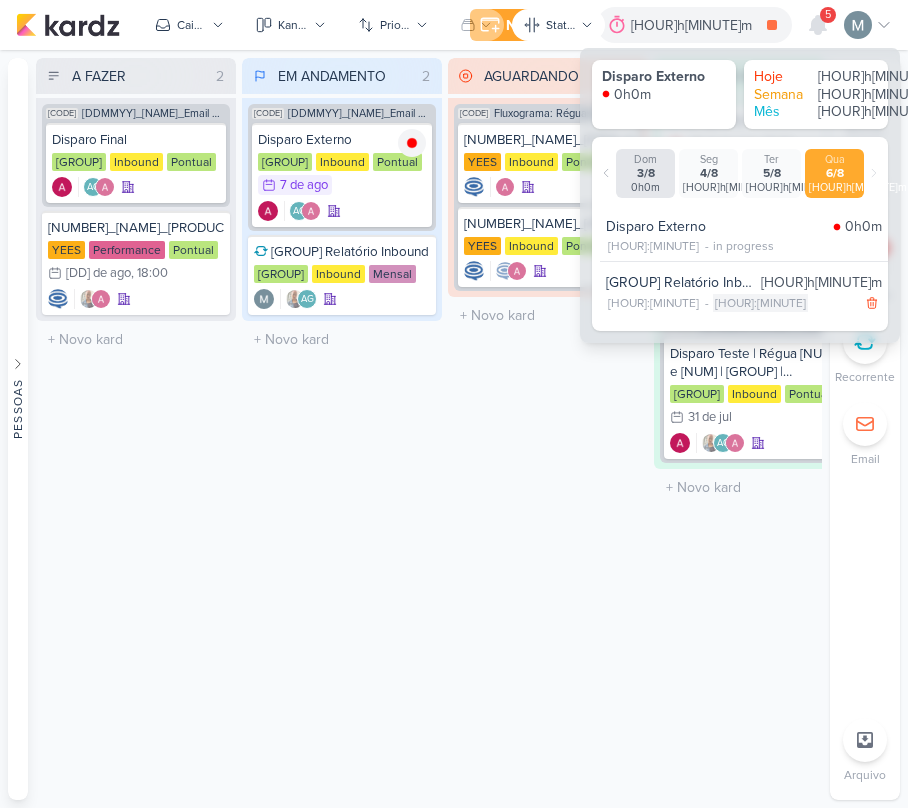 select on "12" 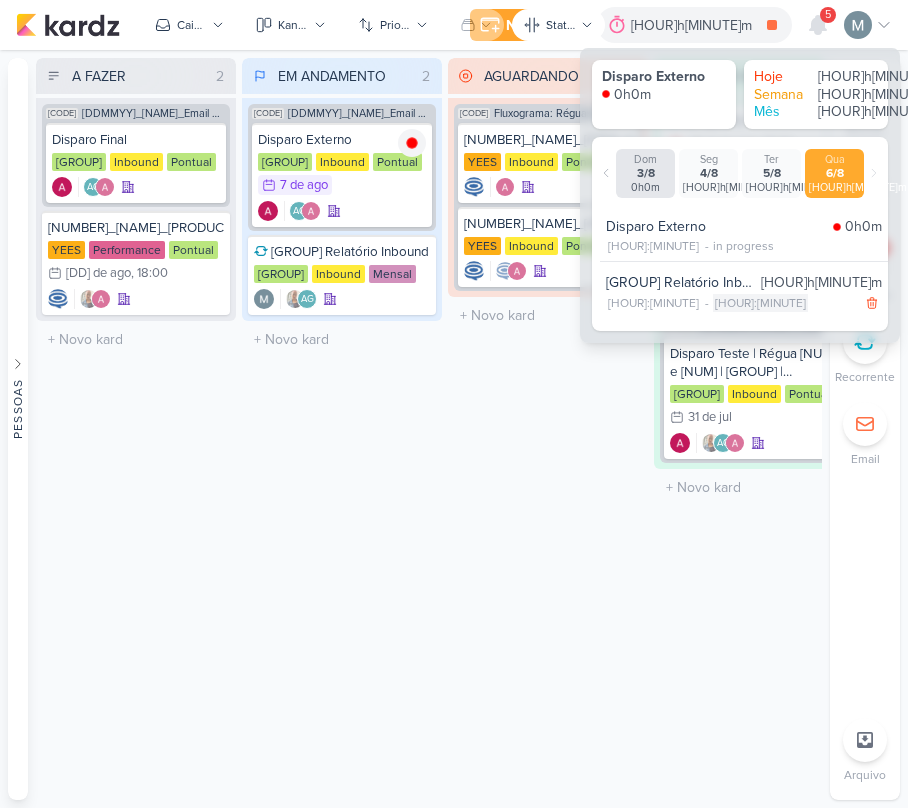 select on "35" 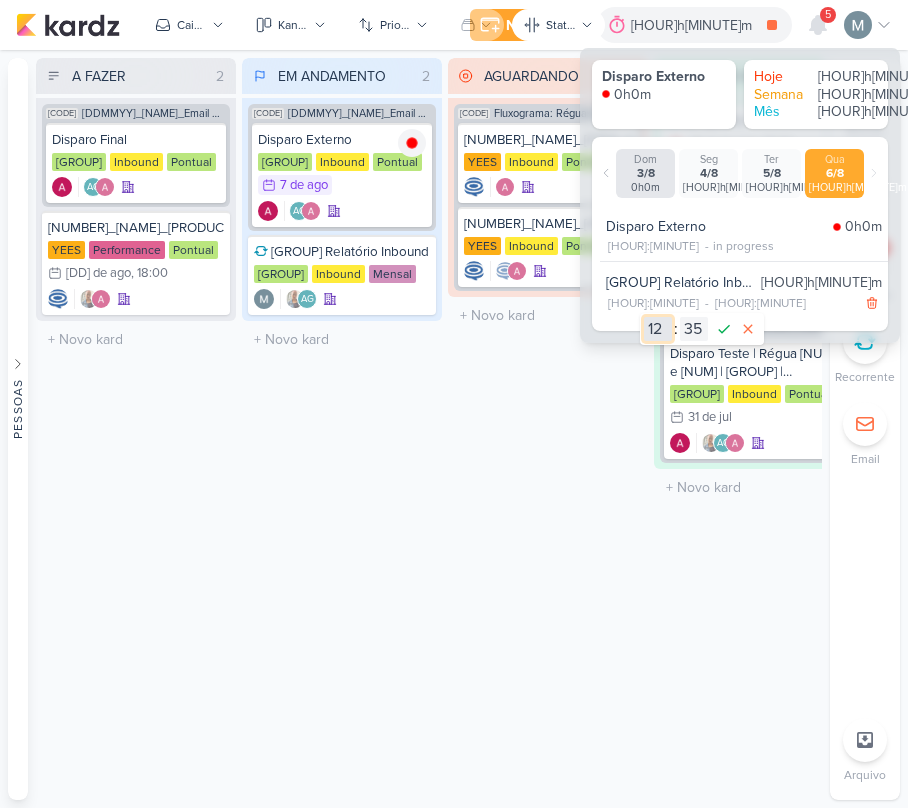 click on "00 01 02 03 04 05 06 07 08 09 10 11 12 13 14 15 16 17 18 19 20 21 22 23" at bounding box center [658, 329] 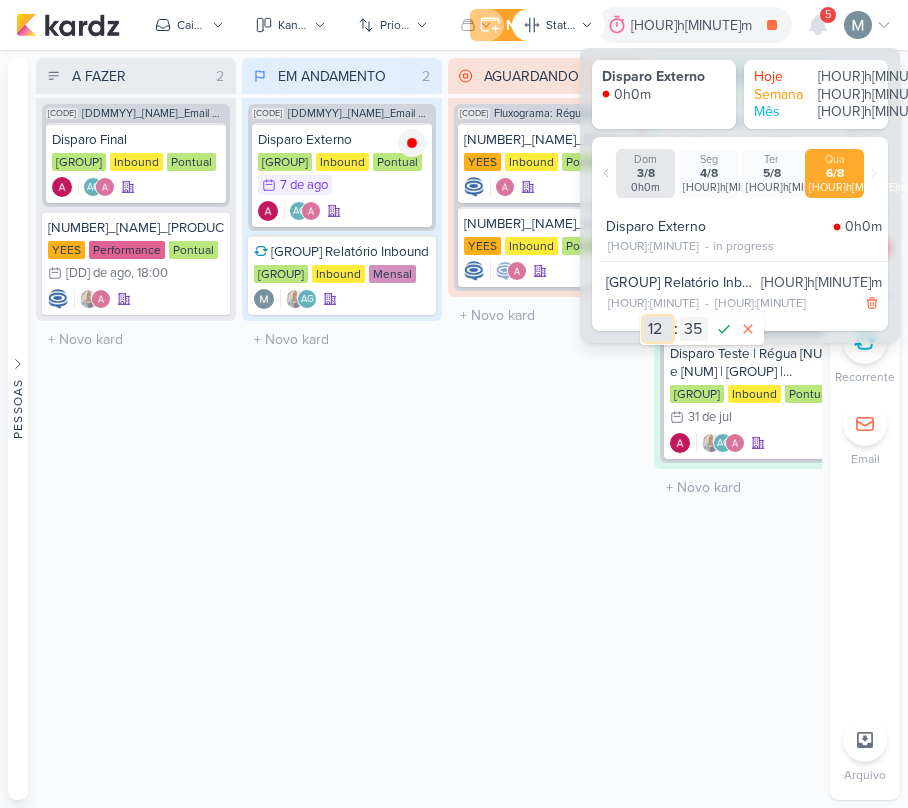 select on "14" 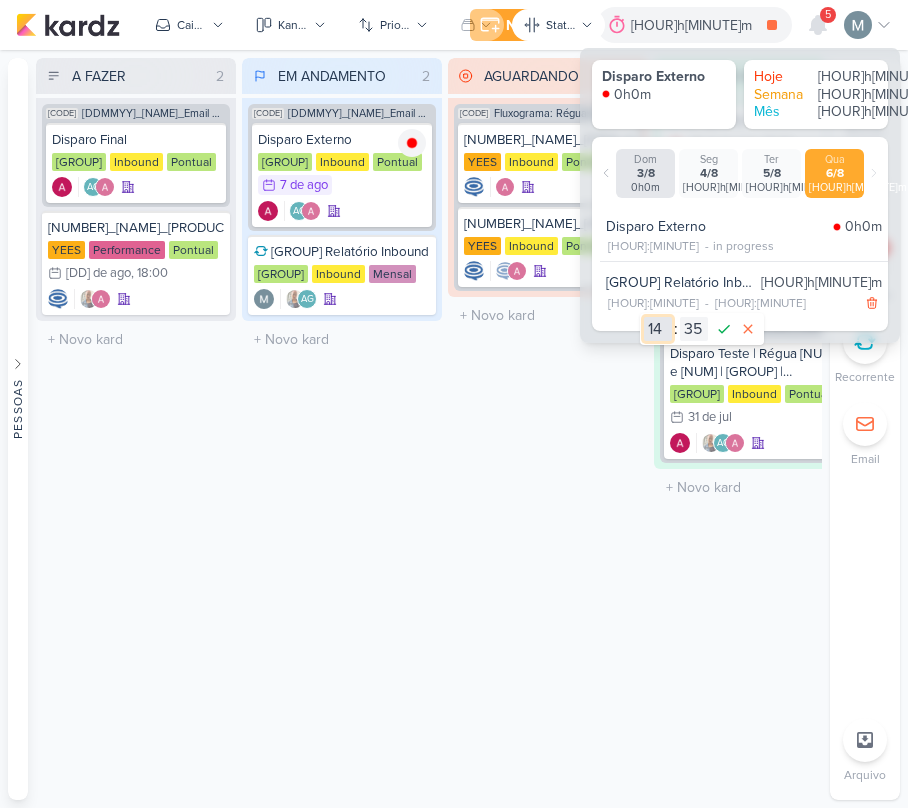 click on "00 01 02 03 04 05 06 07 08 09 10 11 12 13 14 15 16 17 18 19 20 21 22 23" at bounding box center (658, 329) 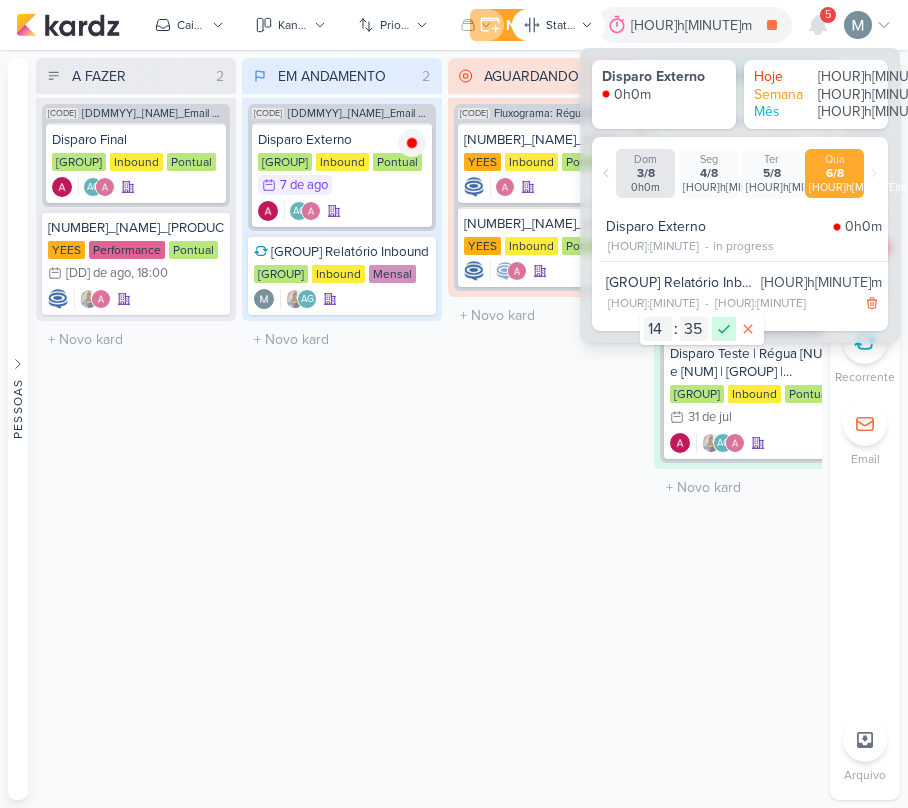 click 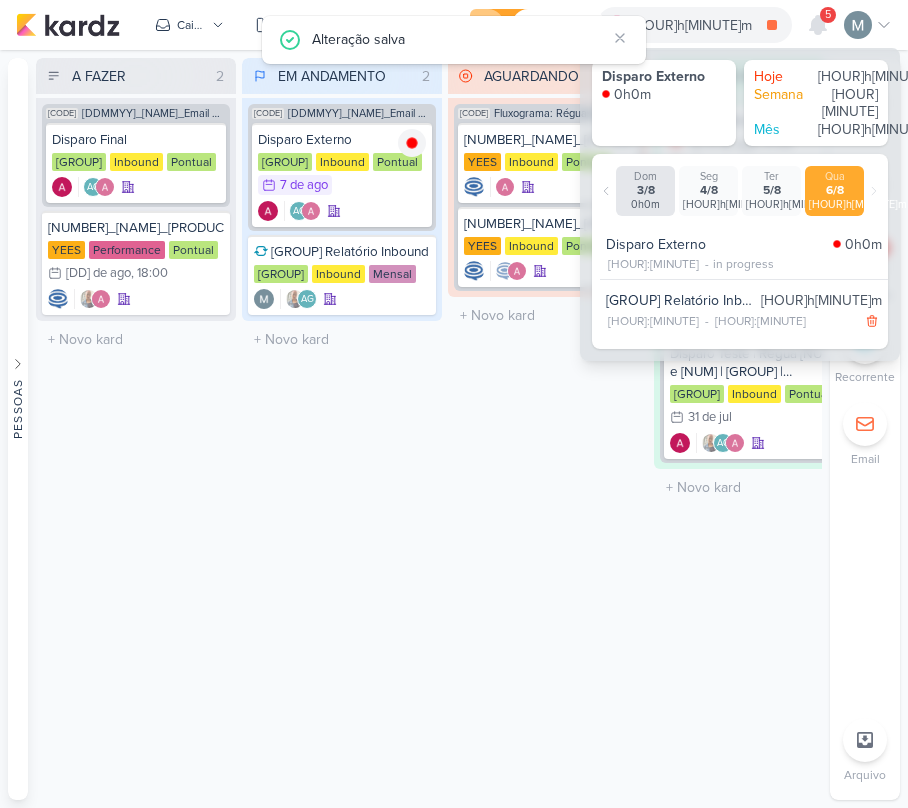 click on "AGUARDANDO
1
Mover Para Esquerda
Mover Para Direita
Deletar
CT789
Fluxograma: Réguas de e-mail demais leads e compradores" at bounding box center [548, 429] 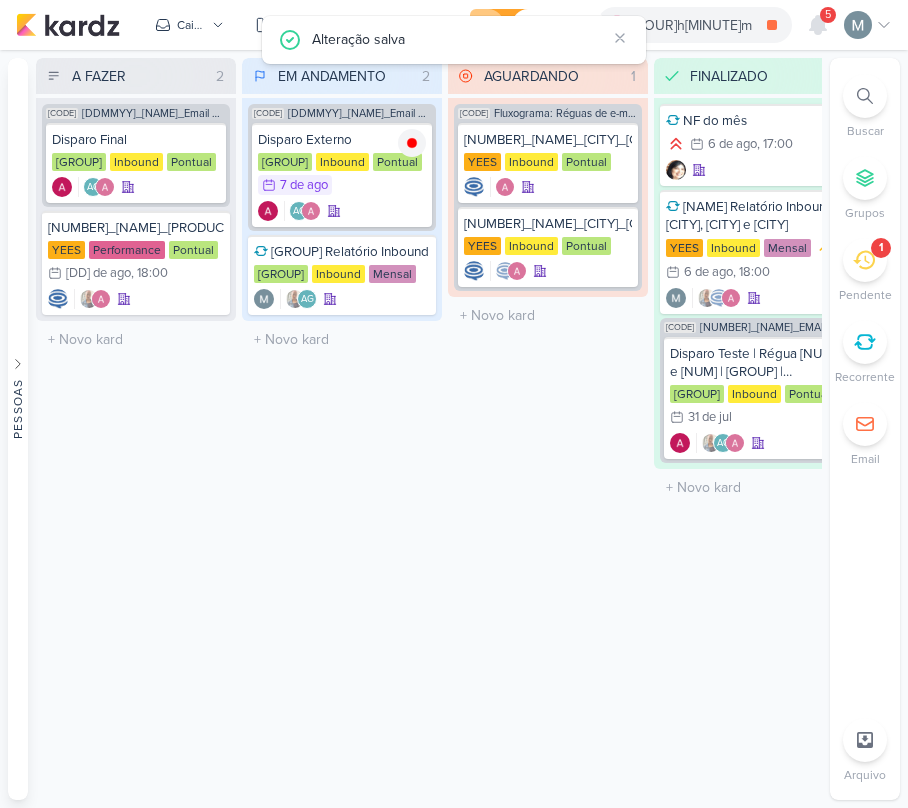 click 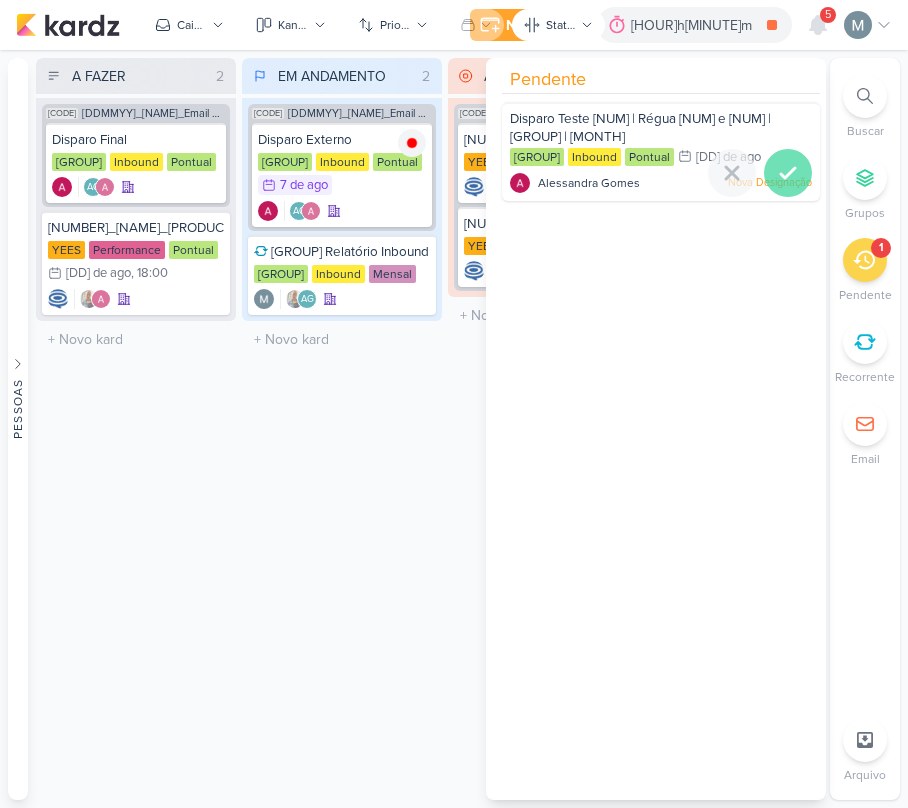 click 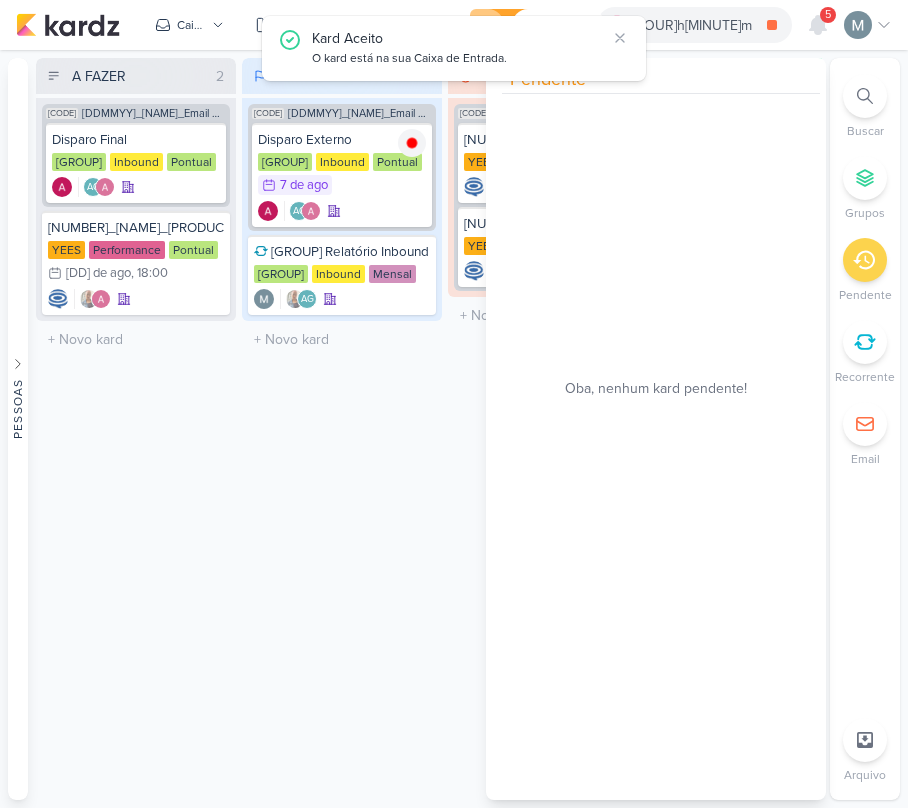 click on "A FAZER
[NUMBER]
Mover Para Esquerda
Mover Para Direita
Deletar
AG[NUMBER]
[NUMBER]_[NAME]_[SERVICE]_[MONTH]
Disparo Final" at bounding box center [136, 429] 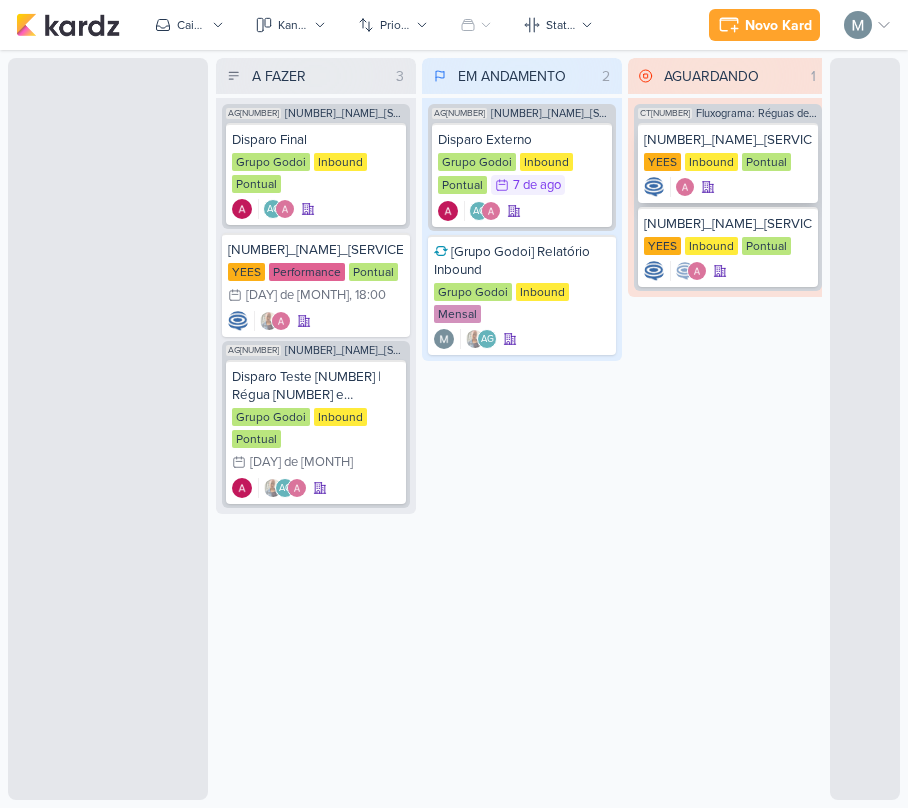 scroll, scrollTop: 0, scrollLeft: 0, axis: both 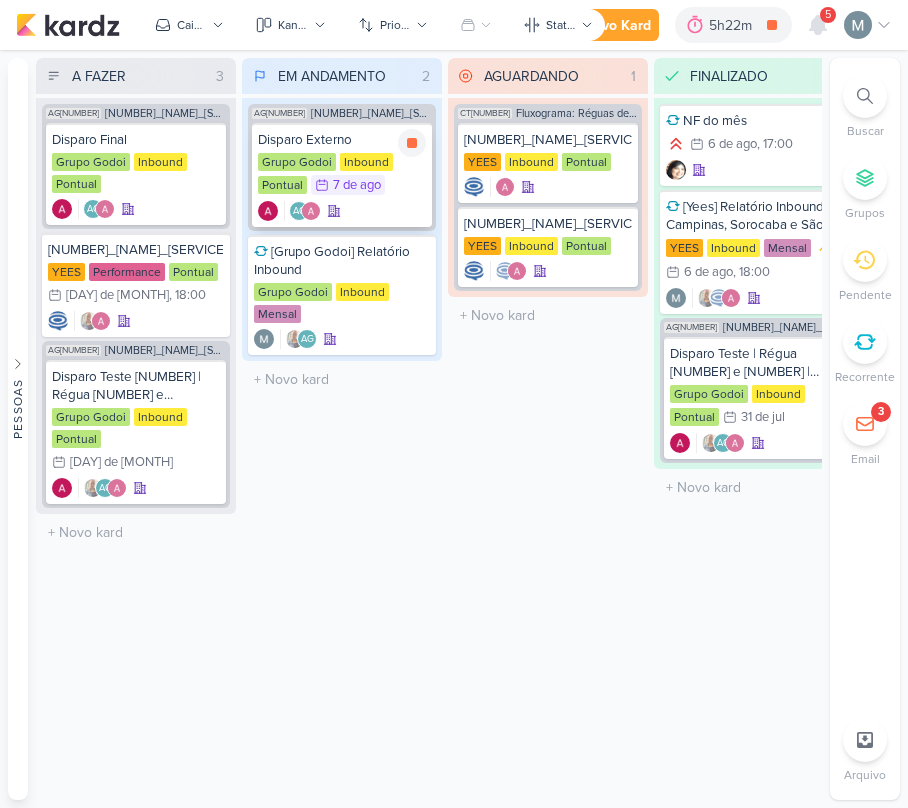 click on "[DAY]/[MONTH]
[DAY] de [MONTH]" at bounding box center [348, 185] 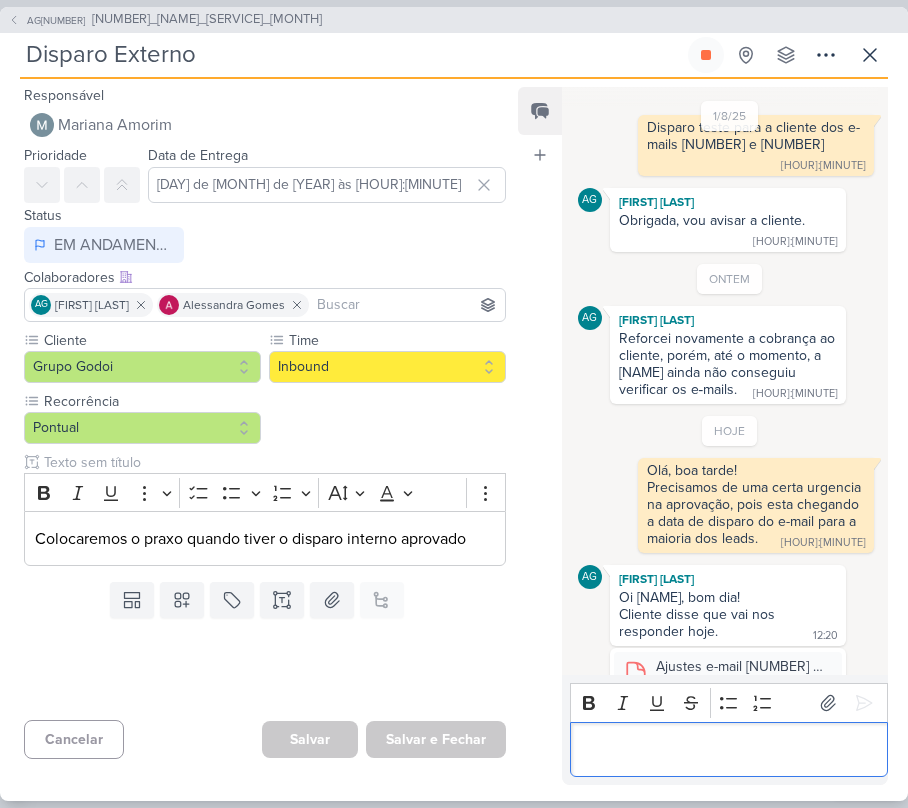 click at bounding box center [728, 749] 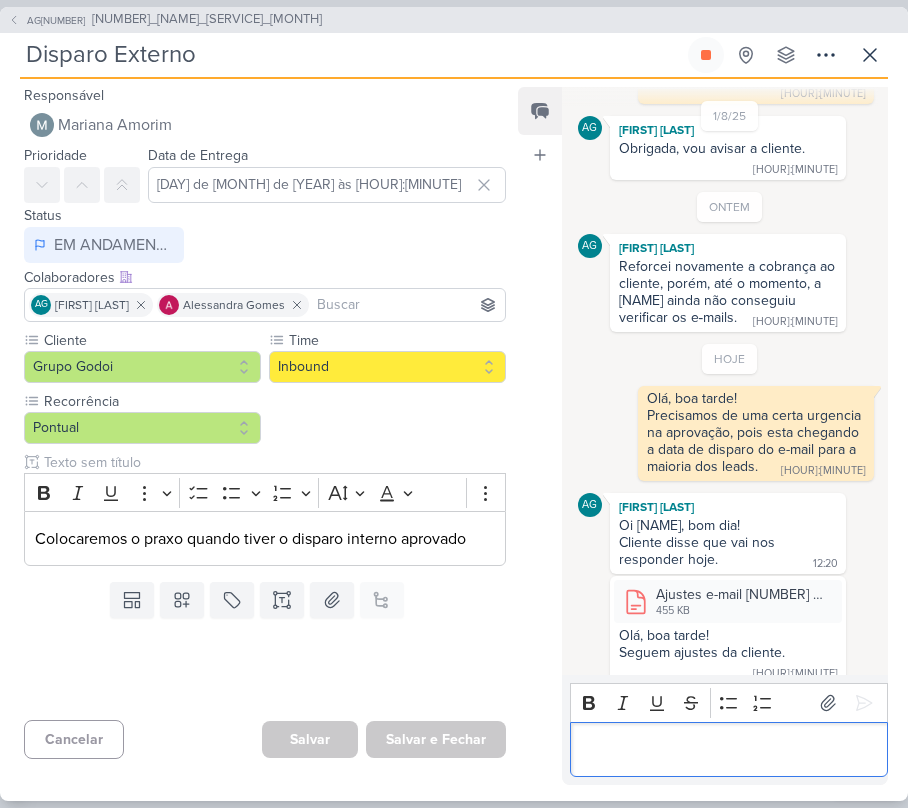 scroll, scrollTop: 1328, scrollLeft: 0, axis: vertical 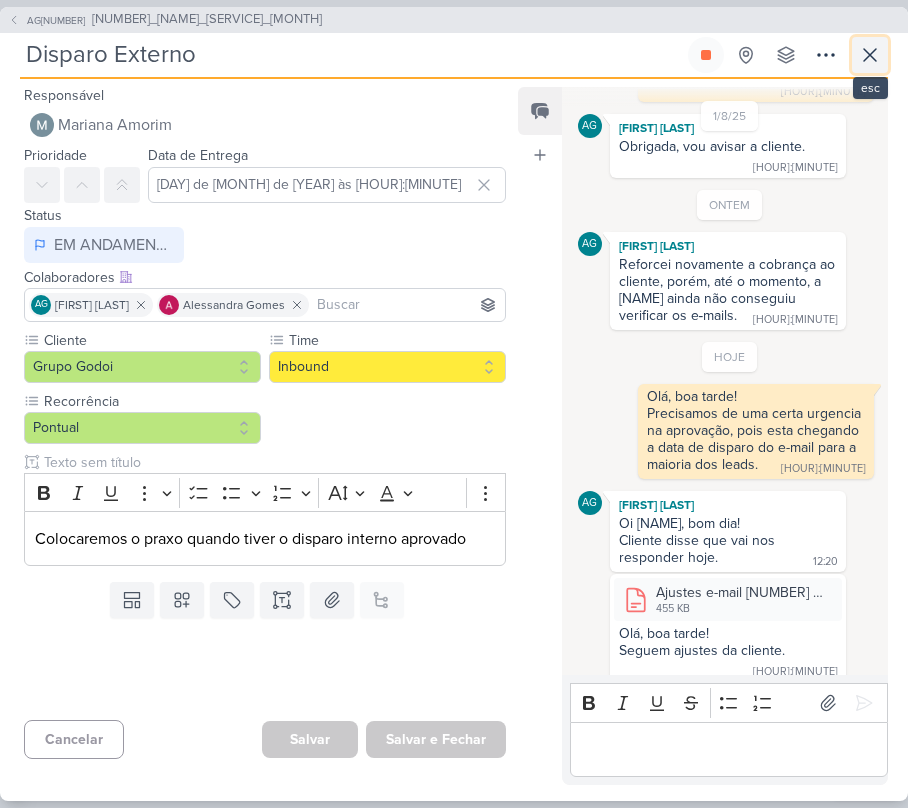 click 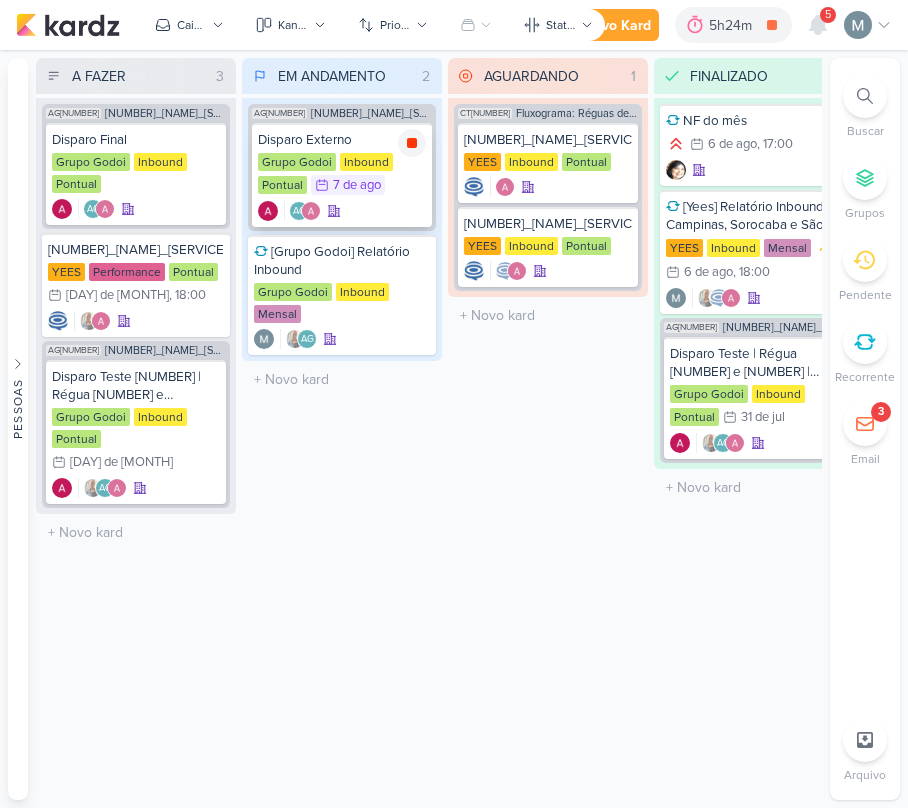 click 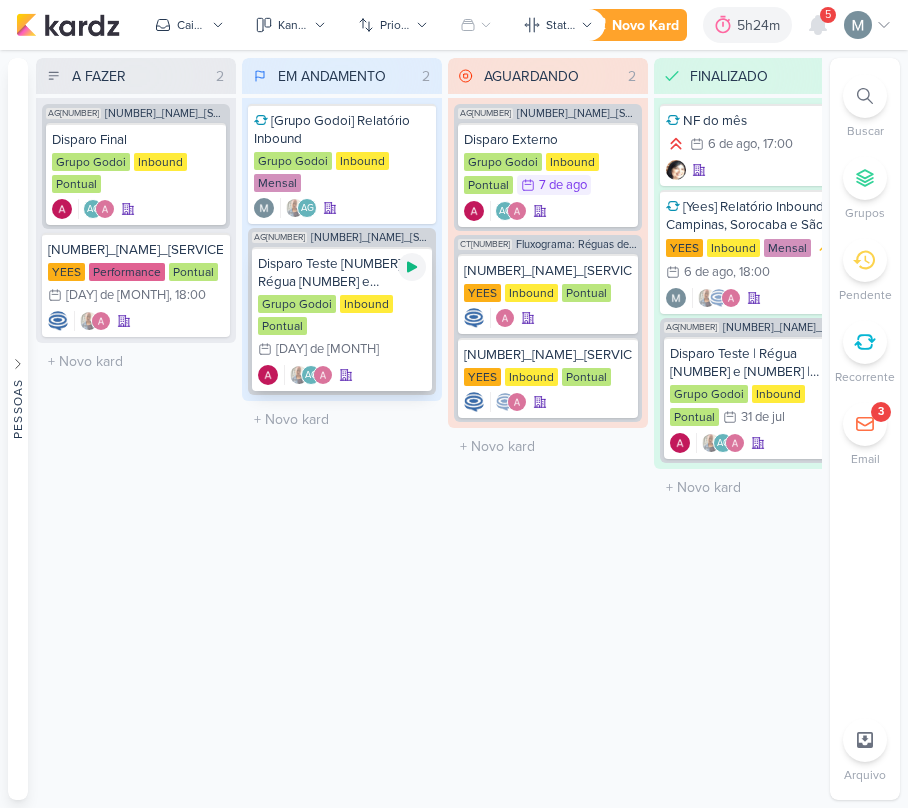 click at bounding box center [412, 267] 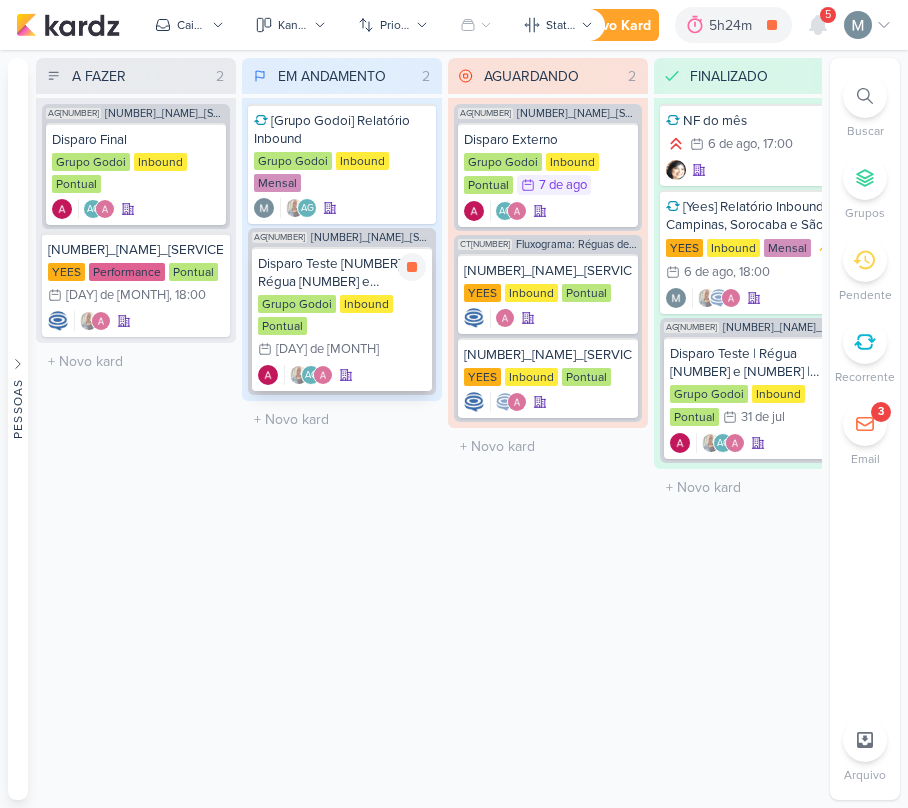 click on "Disparo Teste [NUMBER] | Régua [NUMBER] e [NUMBER] | [NAME] | [MONTH]" at bounding box center [342, 273] 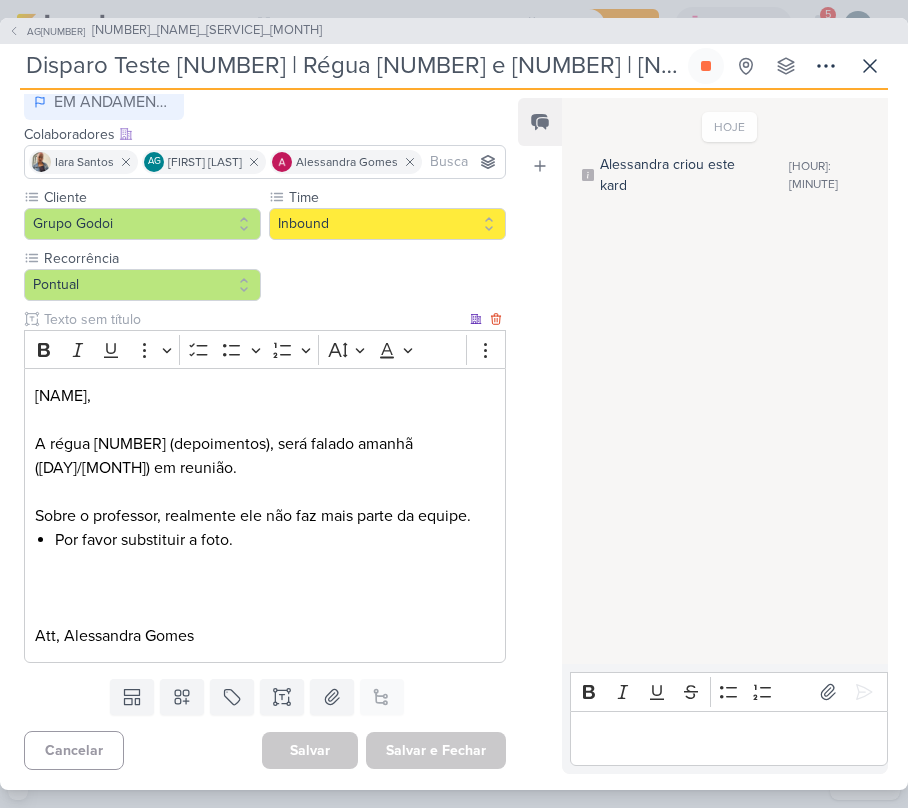 scroll, scrollTop: 185, scrollLeft: 0, axis: vertical 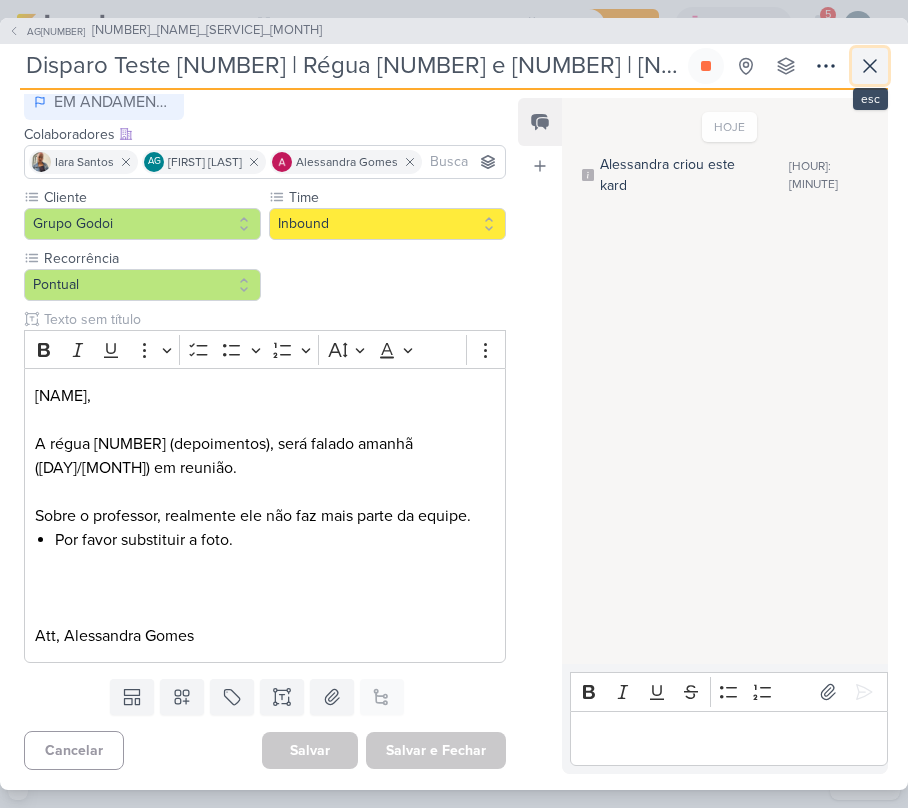 click at bounding box center [870, 66] 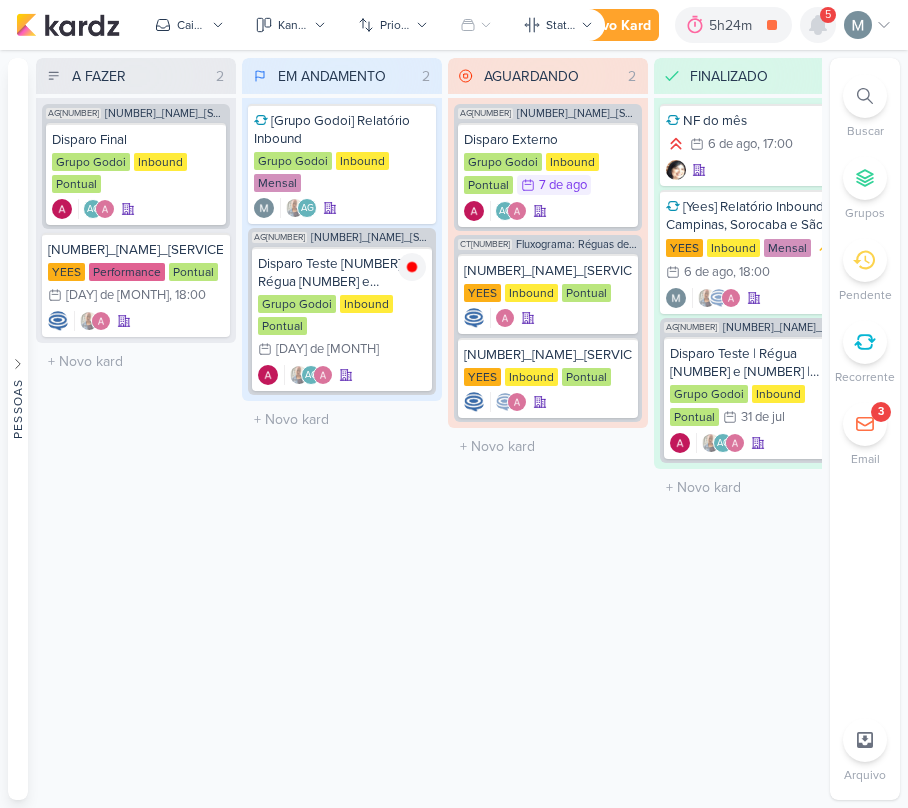 click 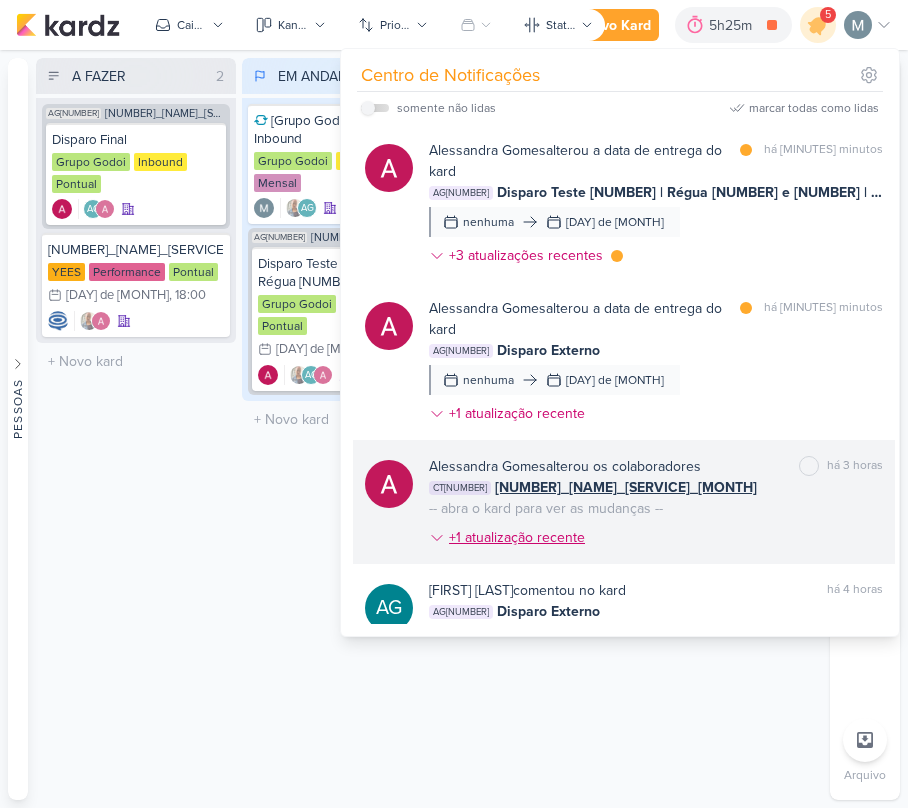 click on "+1 atualização recente" at bounding box center (519, 537) 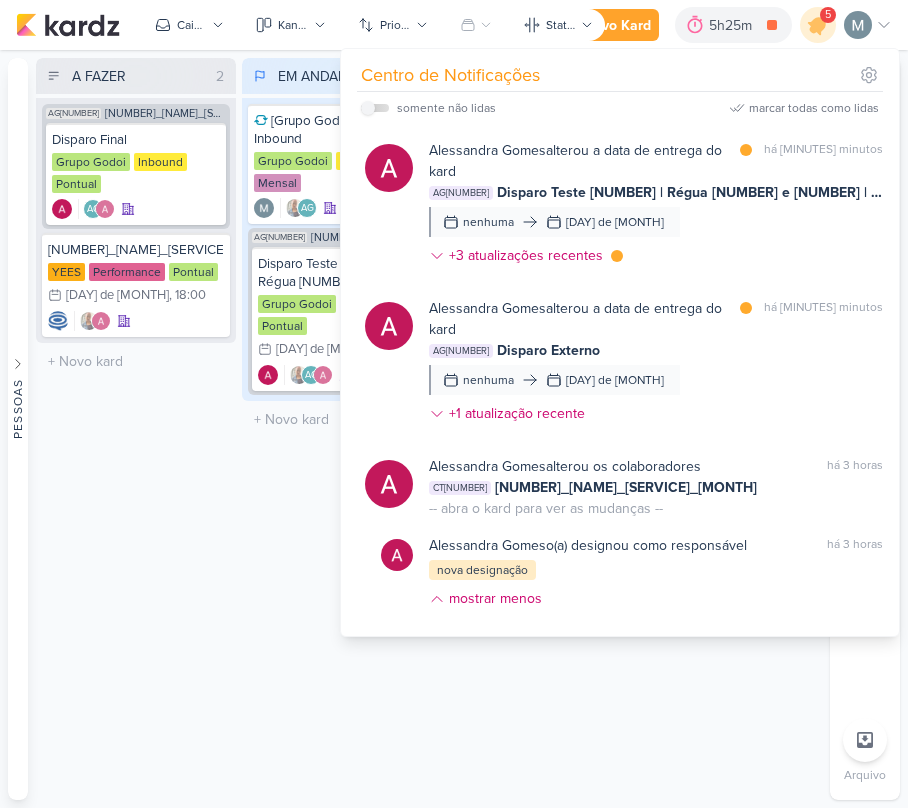click on "somente não lidas" at bounding box center (446, 108) 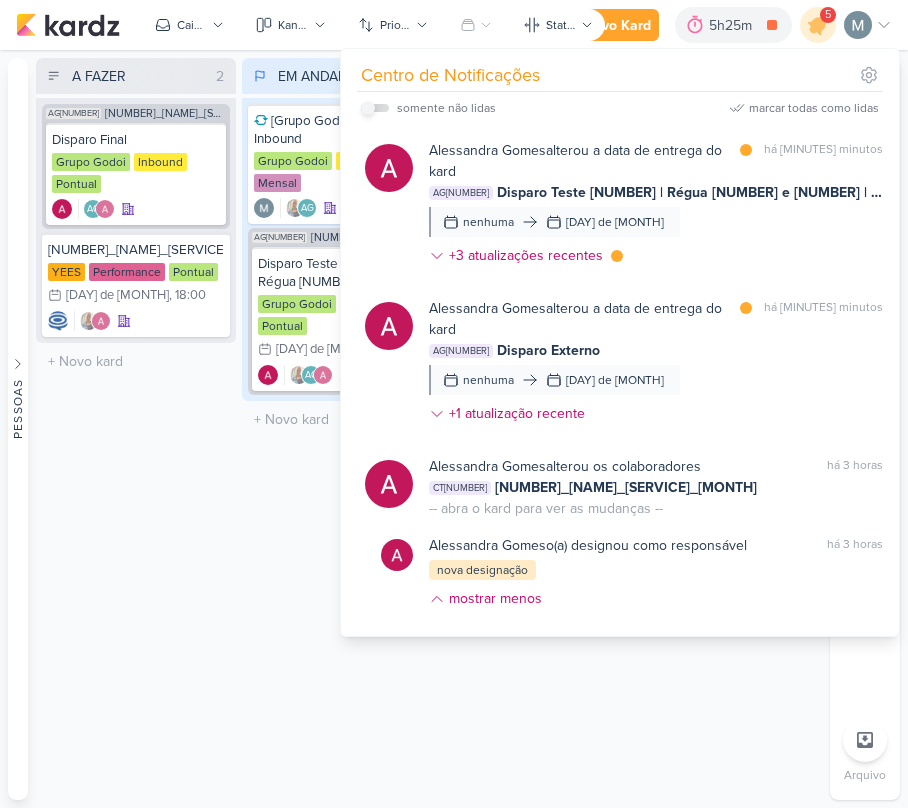 click at bounding box center [368, 108] 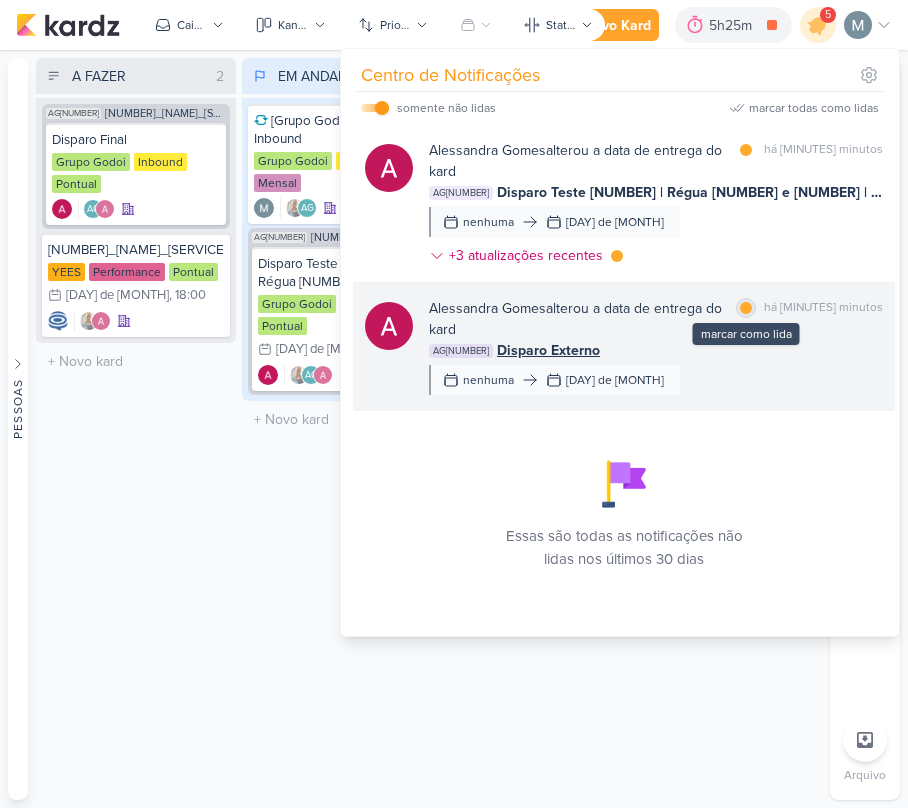 click at bounding box center [746, 308] 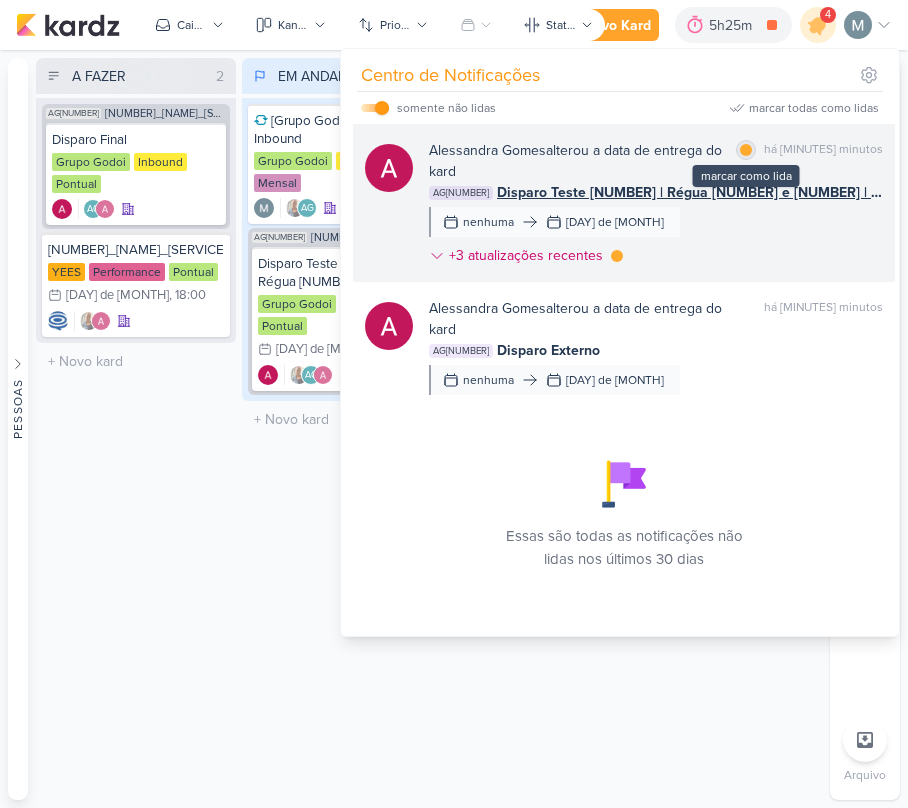 click on "marcar como lida" at bounding box center [746, 150] 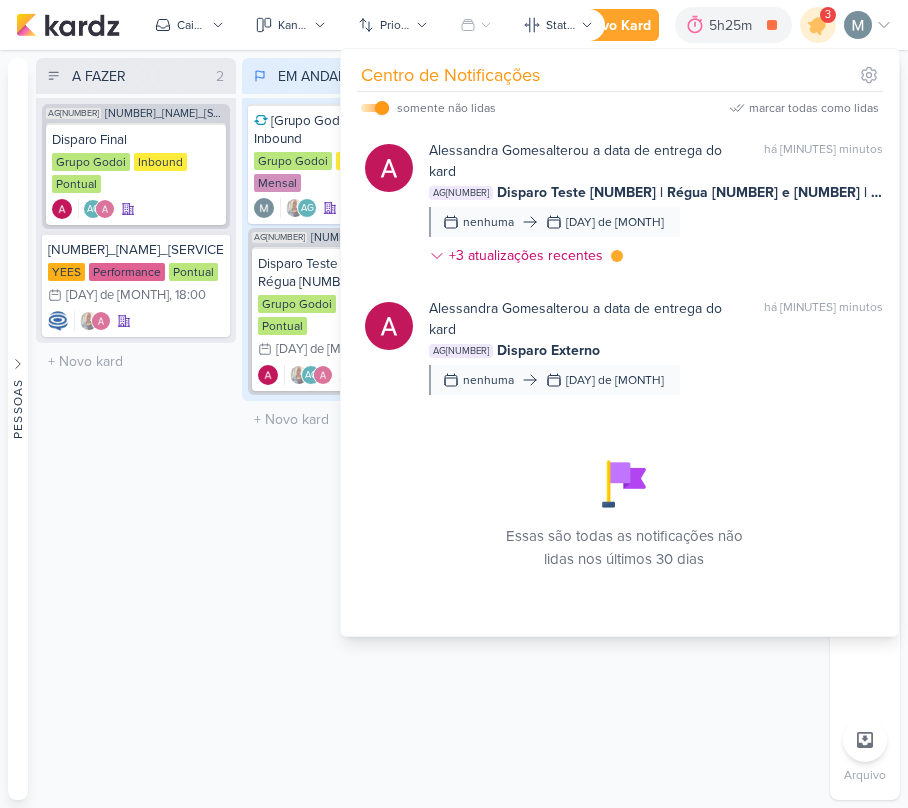 click on "Pessoas
Pessoas
[FIRST] [LAST]
AG
[FIRST] [LAST]
[FIRST] [LAST]
[FIRST] [LAST]" at bounding box center (454, 429) 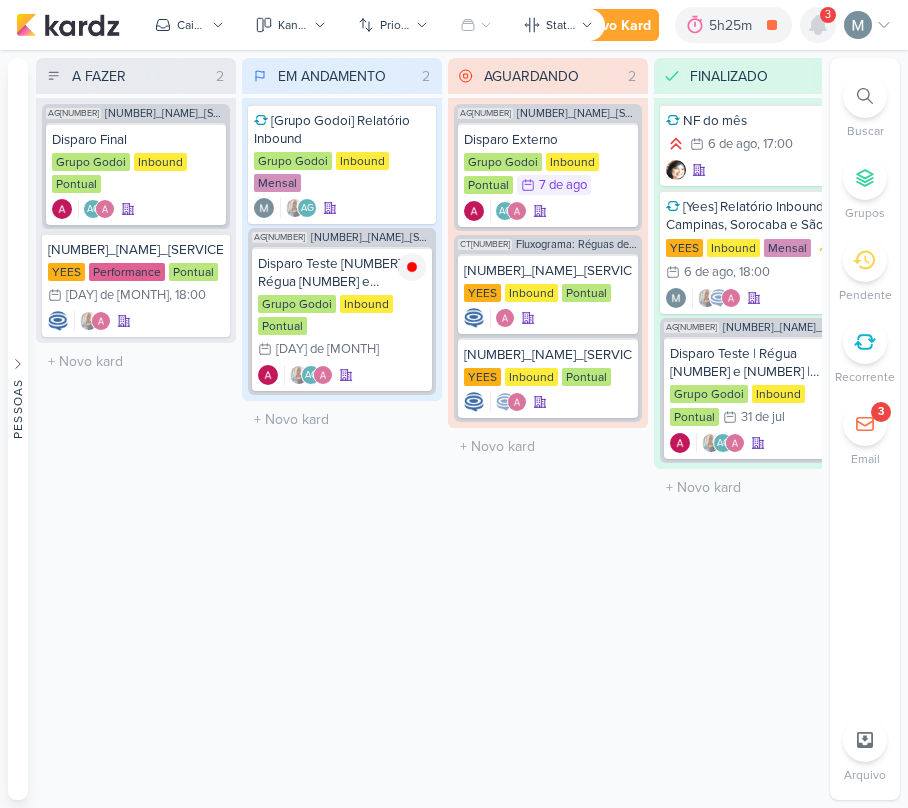 click 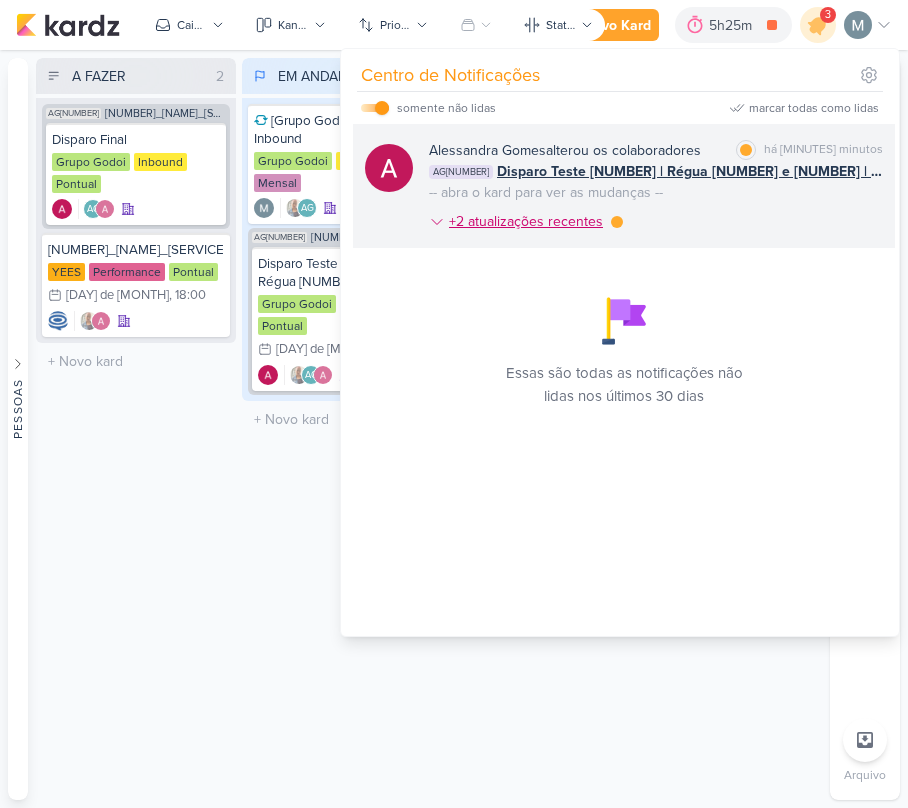click on "+2 atualizações recentes" at bounding box center (528, 221) 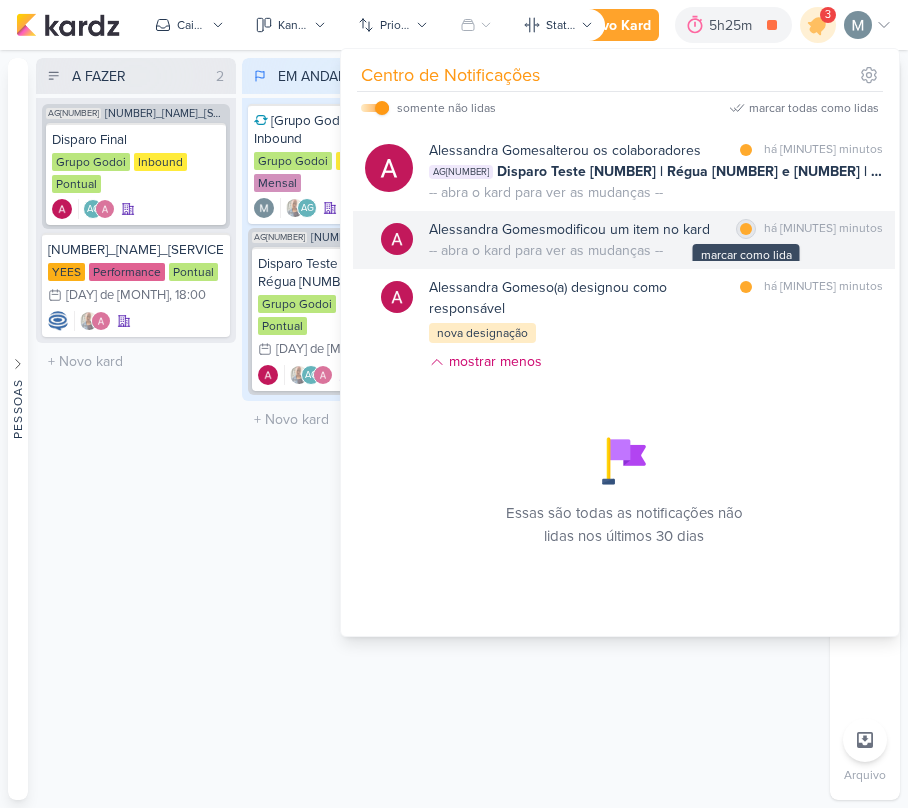 click on "marcar como lida" at bounding box center (746, 229) 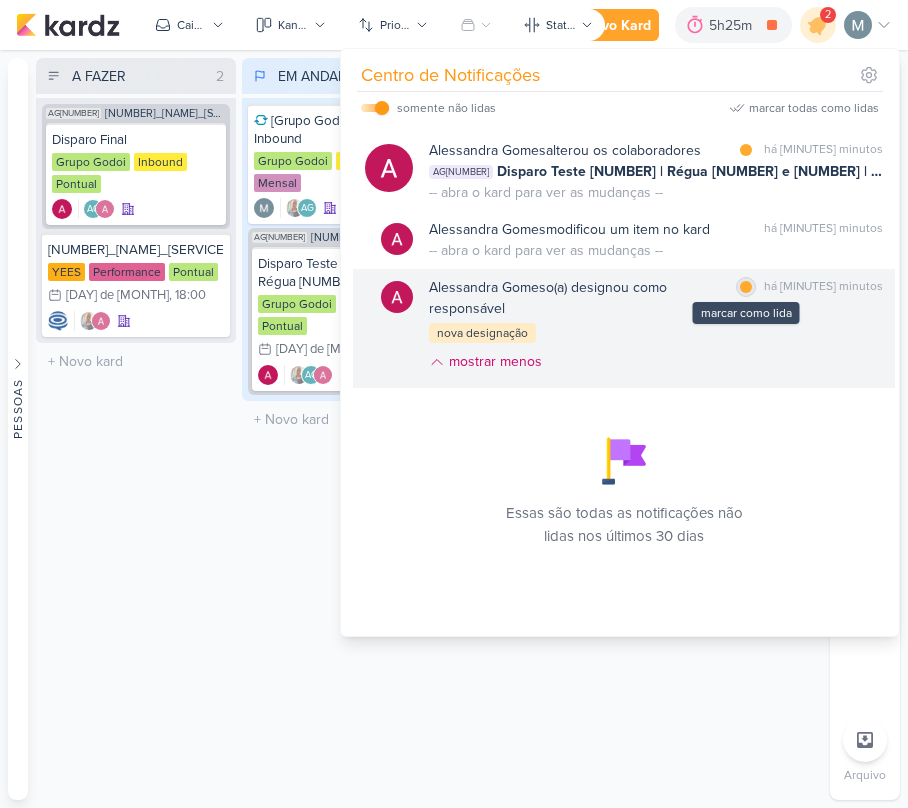 click on "marcar como lida" at bounding box center [746, 287] 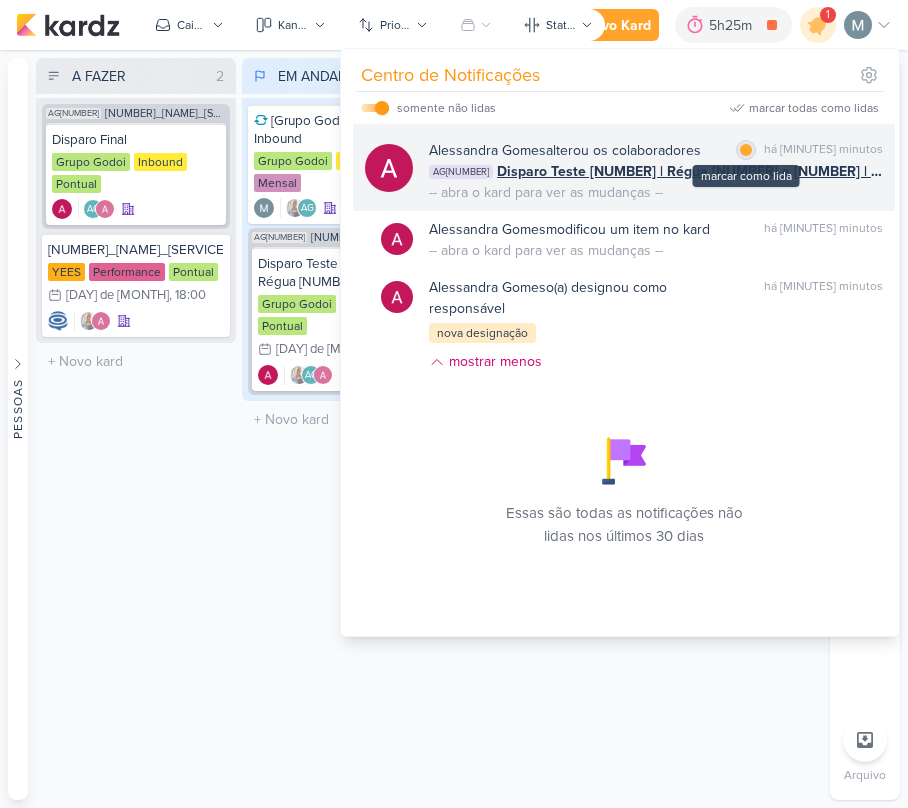 click on "marcar como lida" at bounding box center (746, 150) 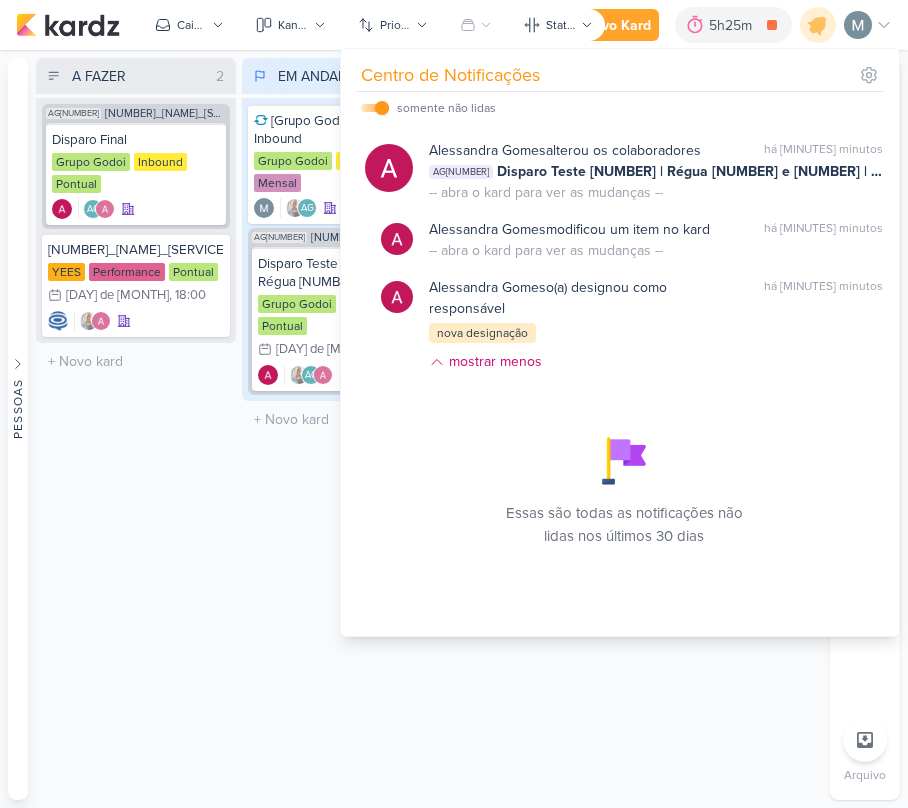click on "A FAZER
[NUMBER]
Mover Para Esquerda
Mover Para Direita
Deletar
AG[NUMBER]
[NUMBER]_[NAME]_[SERVICE]_[MONTH]
Disparo Final" at bounding box center (136, 429) 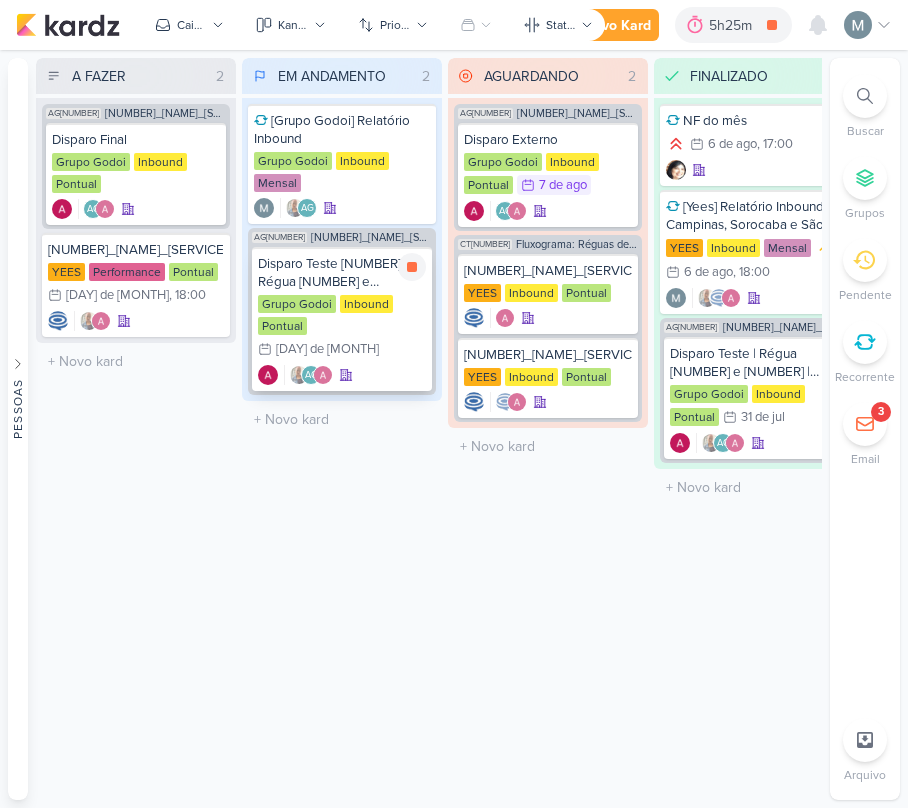 click on "Disparo Teste [NUMBER] | Régua [NUMBER] e [NUMBER] | [NAME] | [MONTH]" at bounding box center [342, 273] 